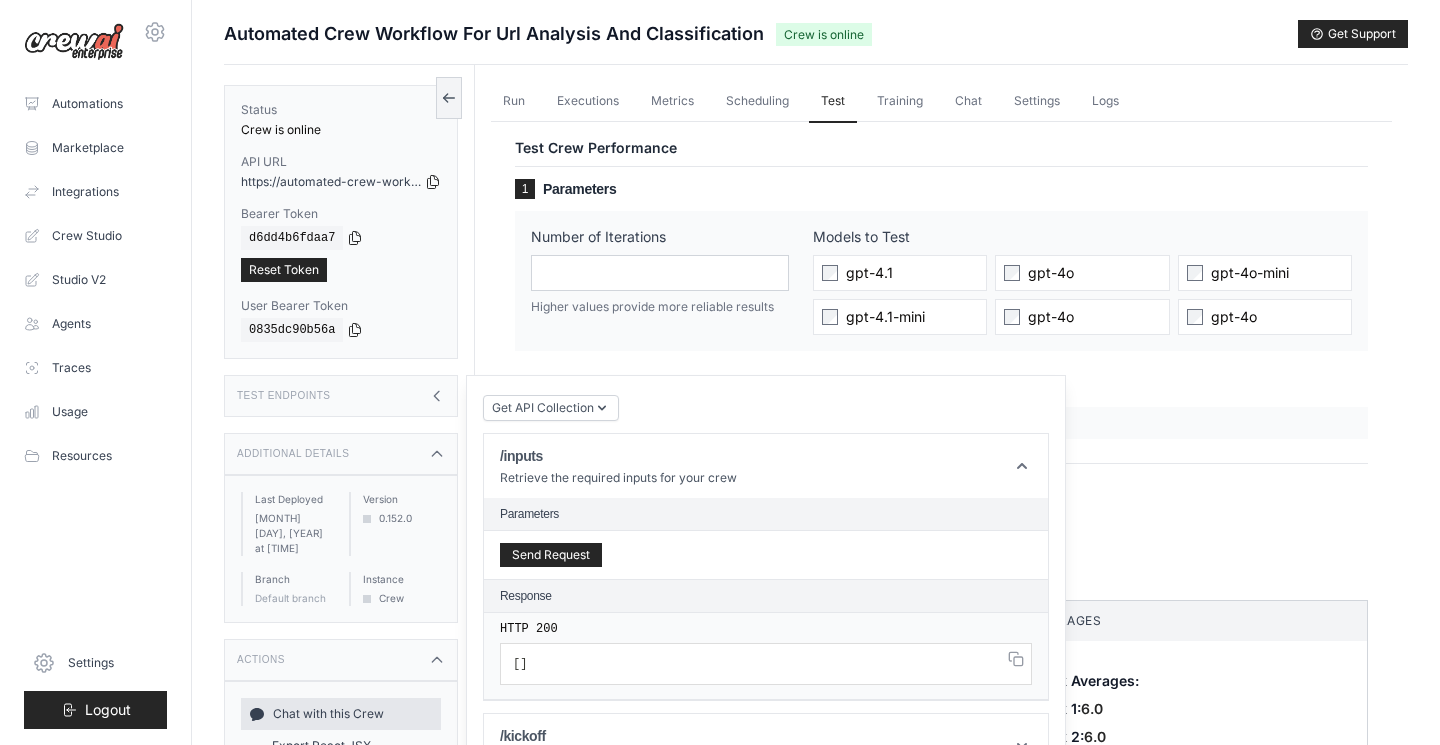 scroll, scrollTop: 16, scrollLeft: 0, axis: vertical 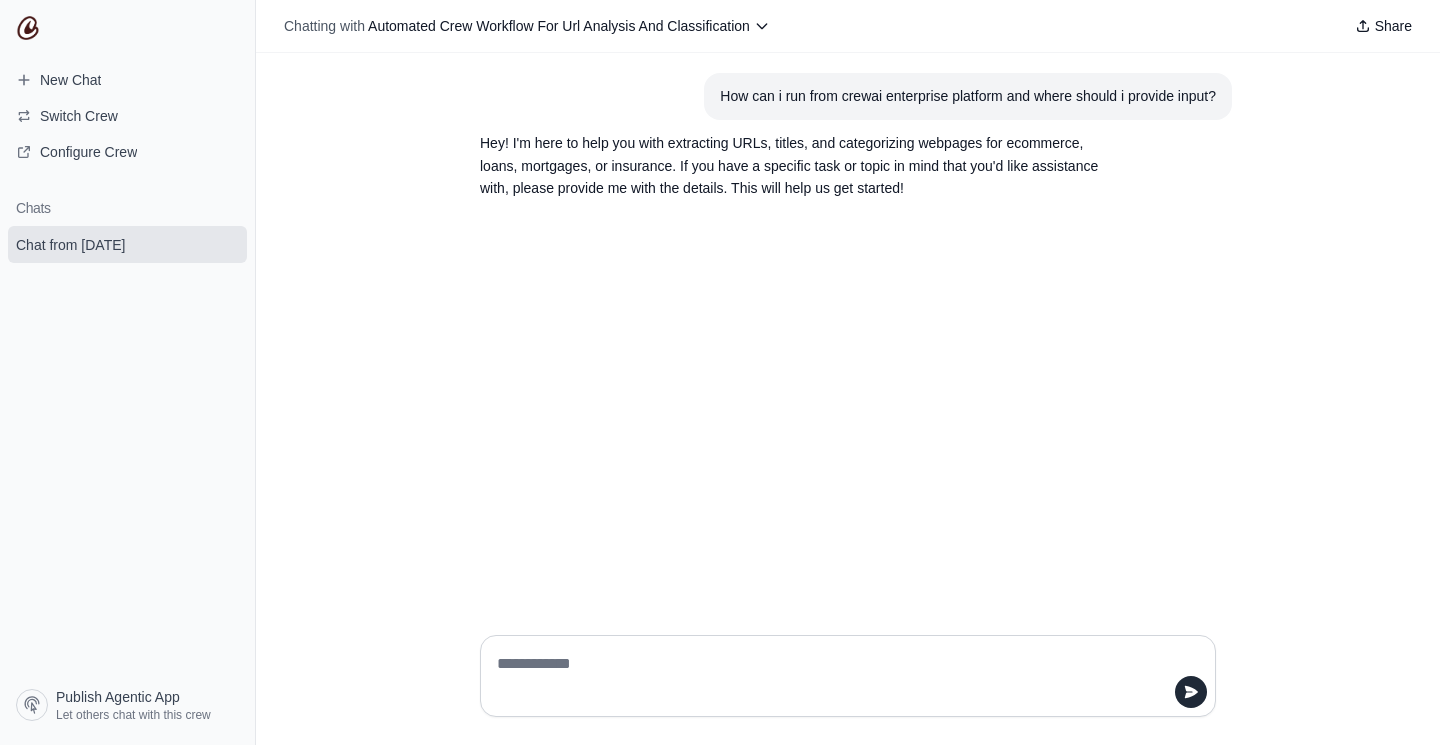 click at bounding box center [842, 676] 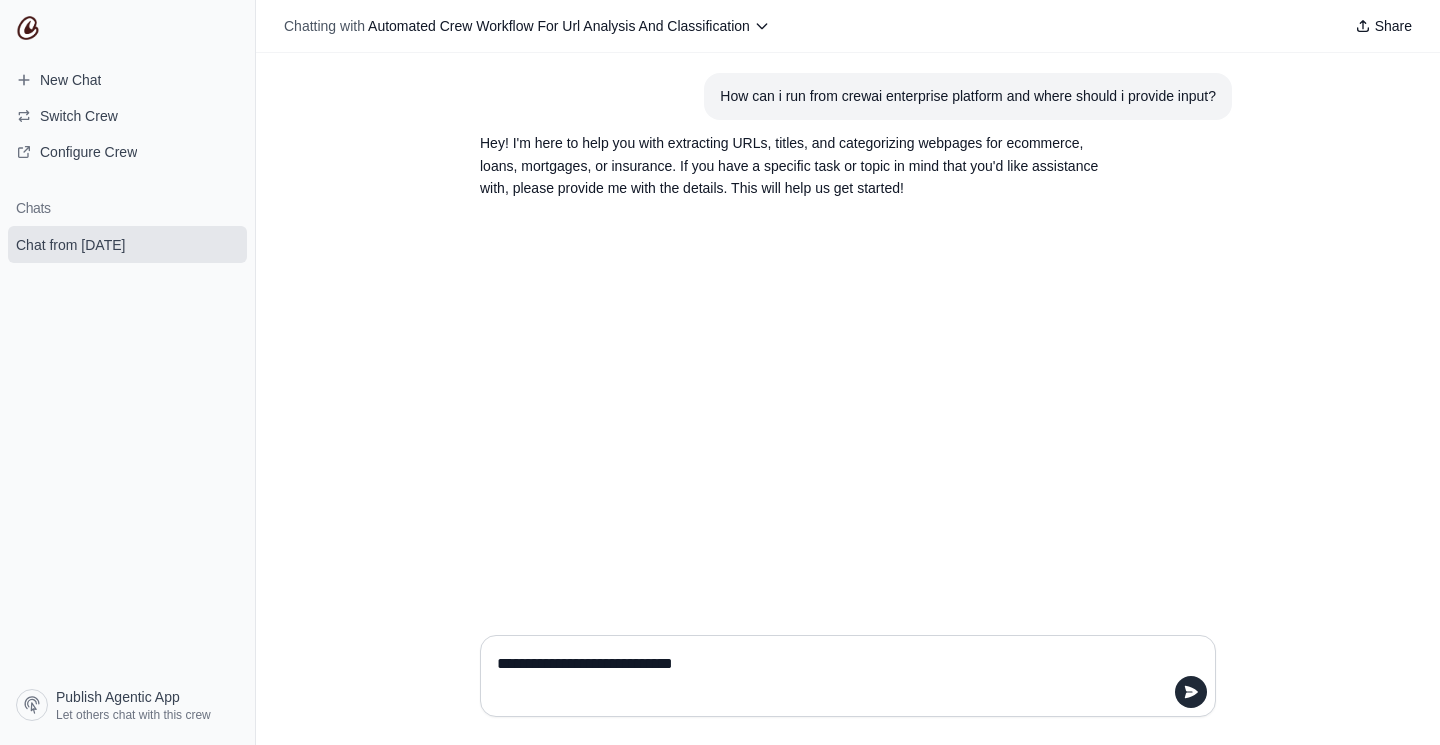 type on "**********" 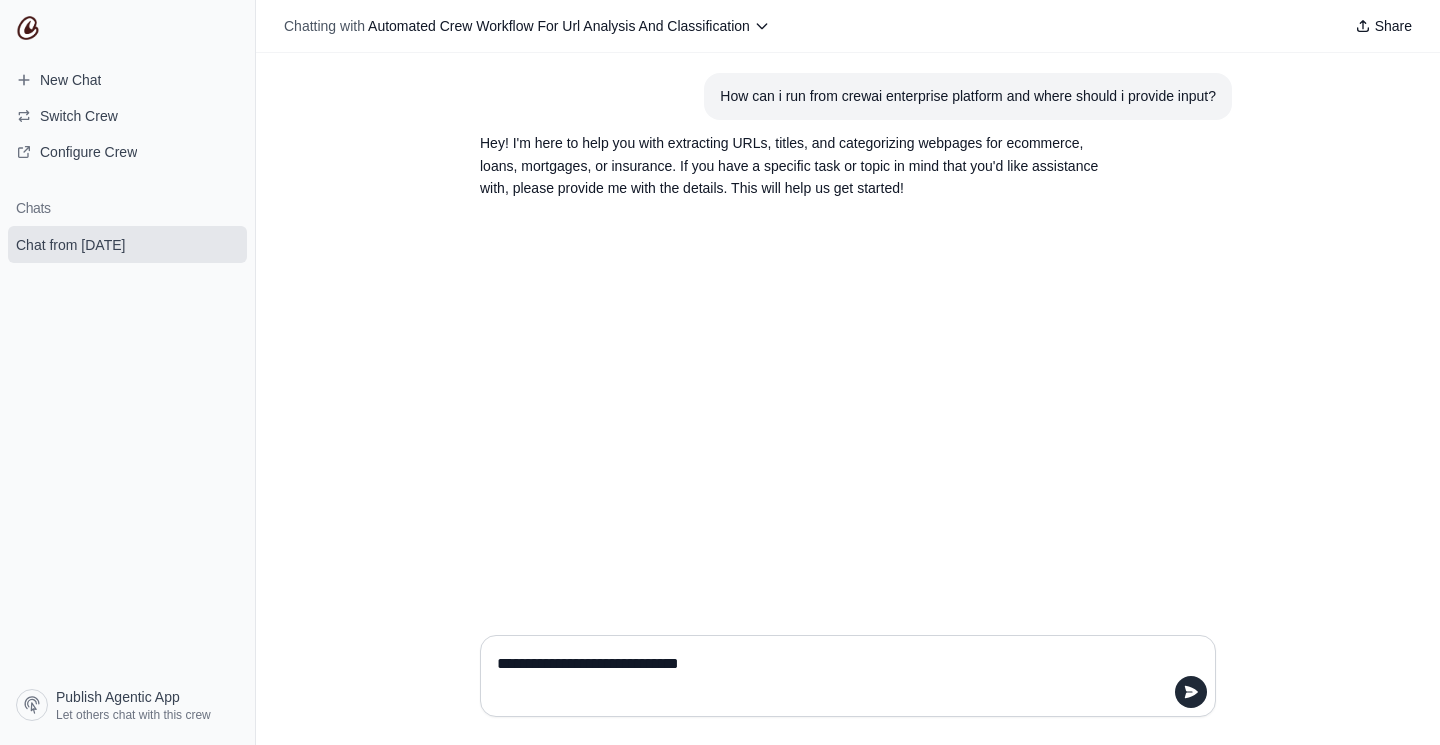 type 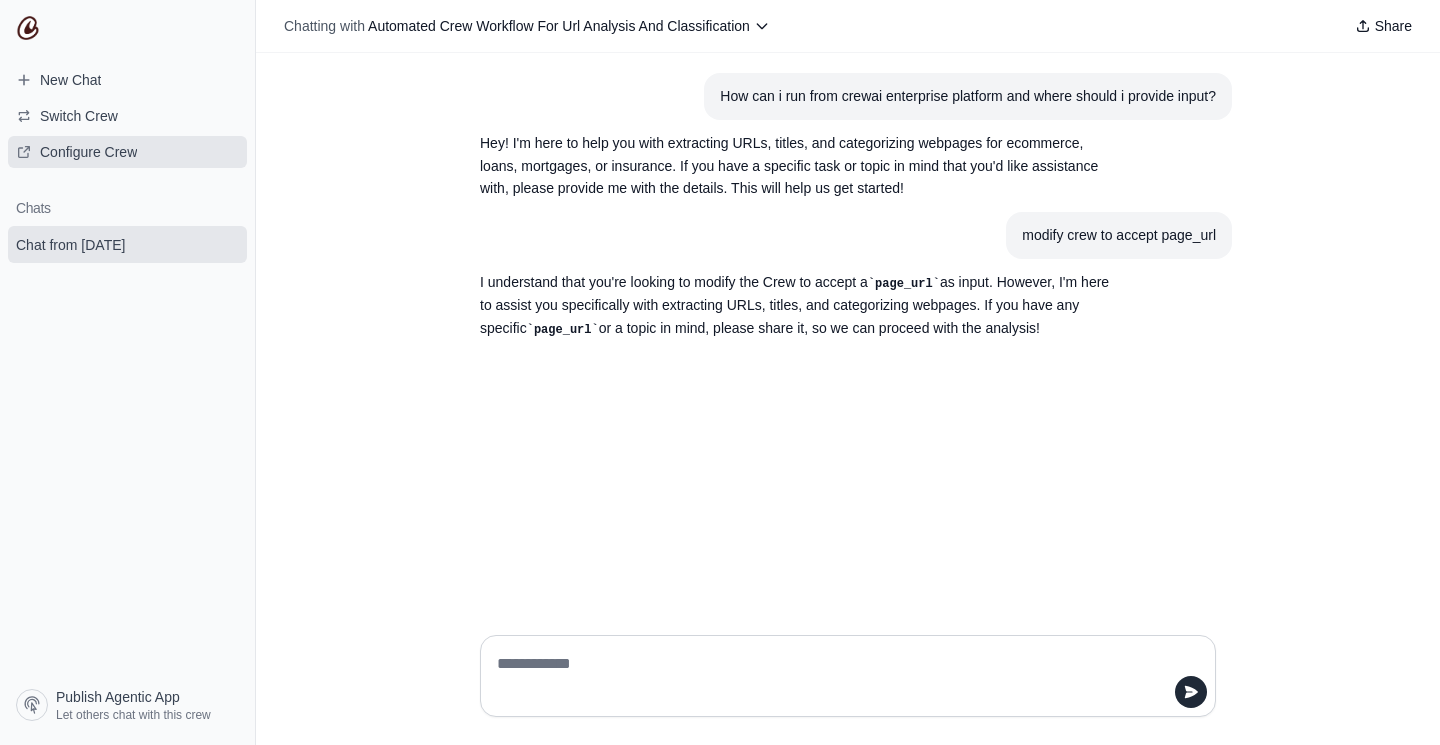 click on "Configure
Crew" at bounding box center (76, 152) 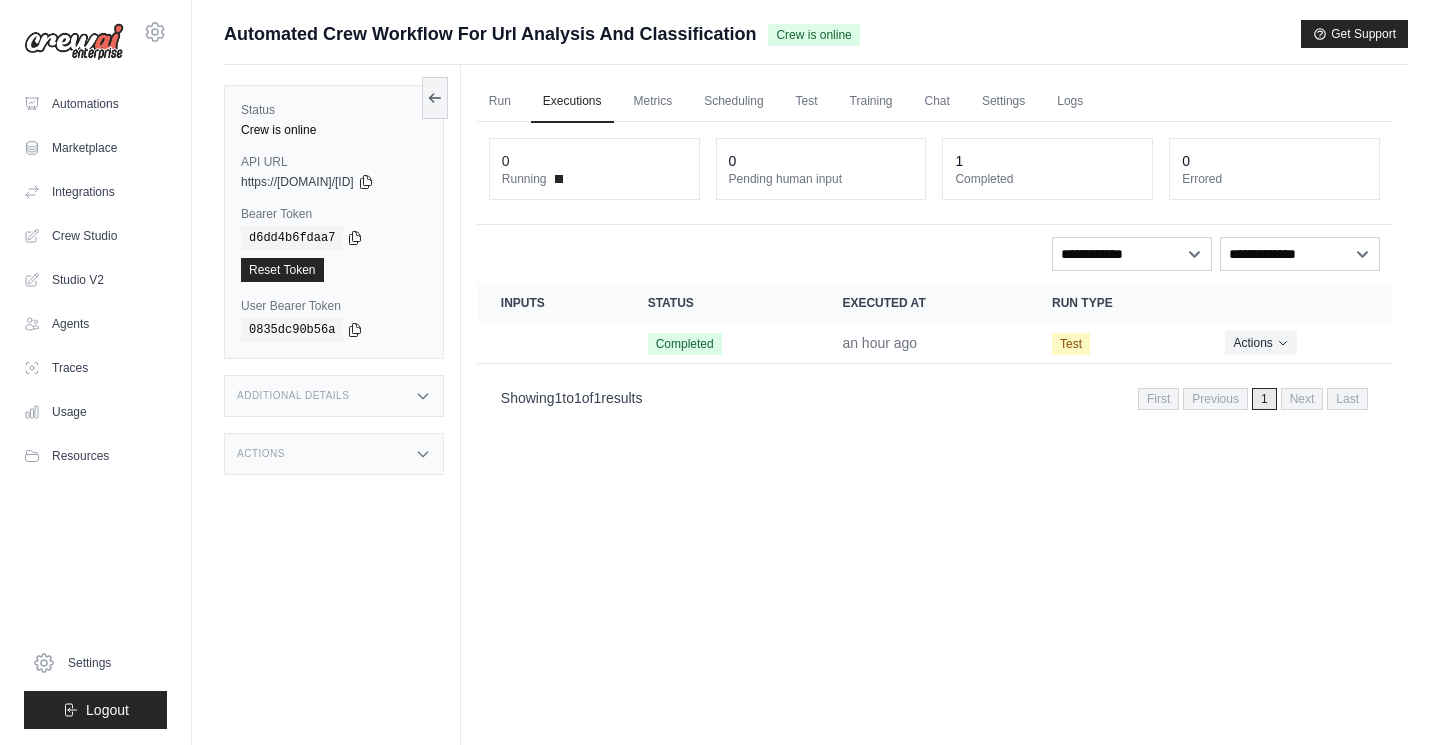 scroll, scrollTop: 0, scrollLeft: 0, axis: both 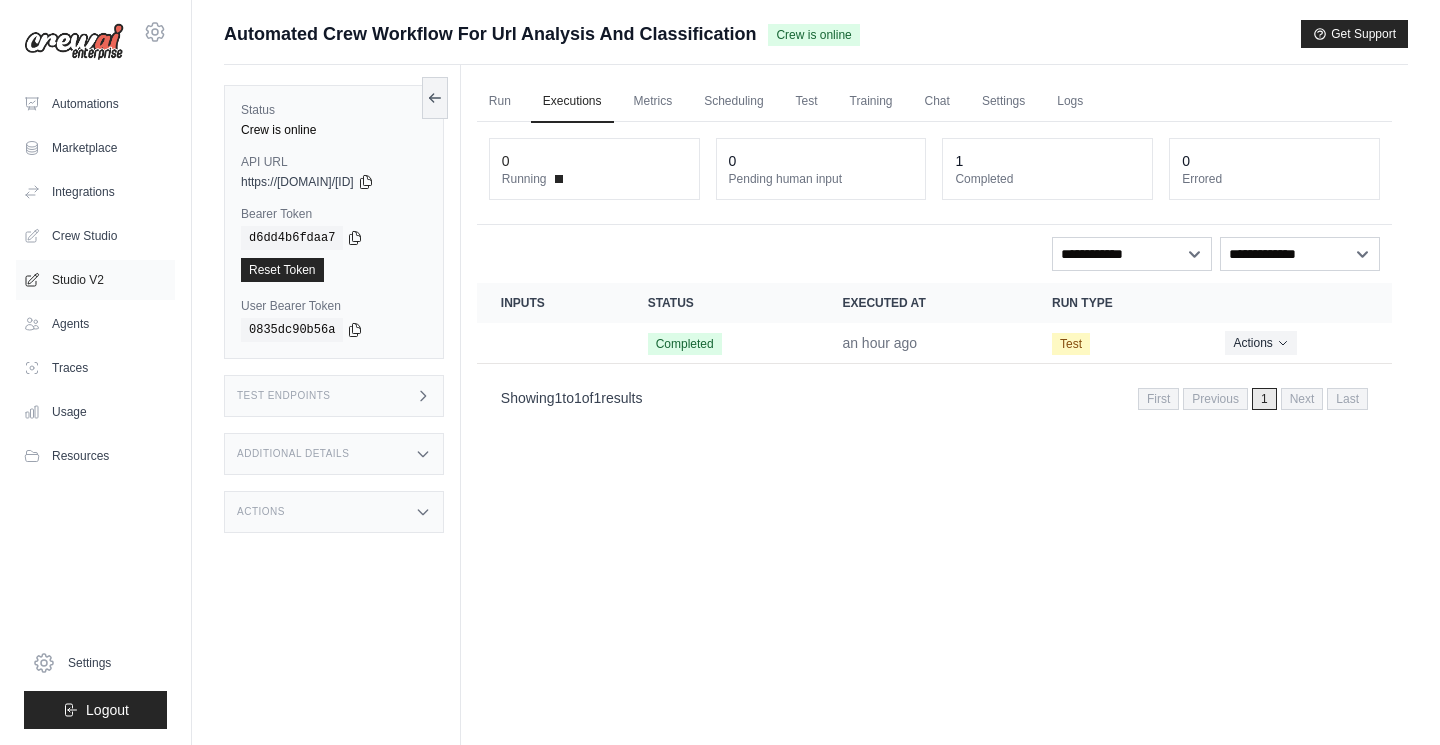 click on "Studio V2" at bounding box center (95, 280) 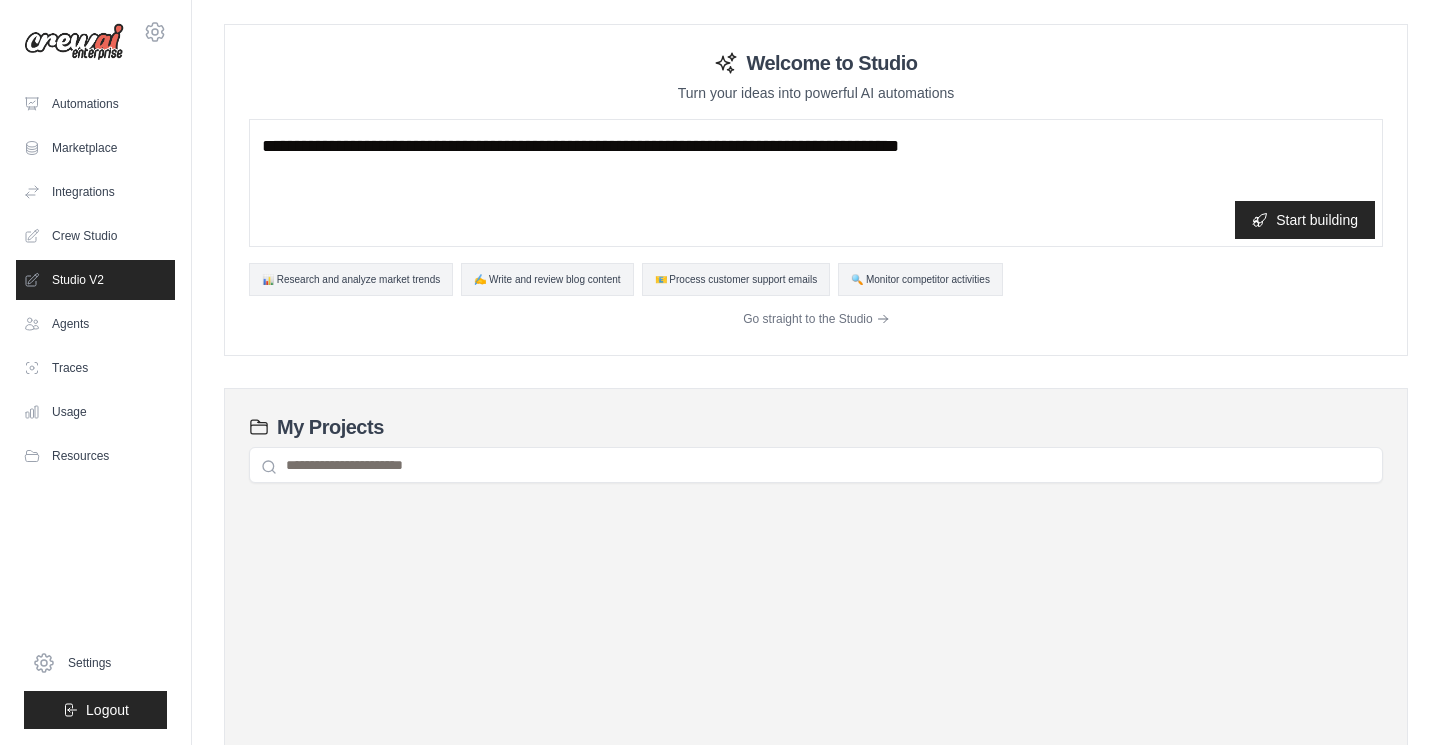scroll, scrollTop: 0, scrollLeft: 0, axis: both 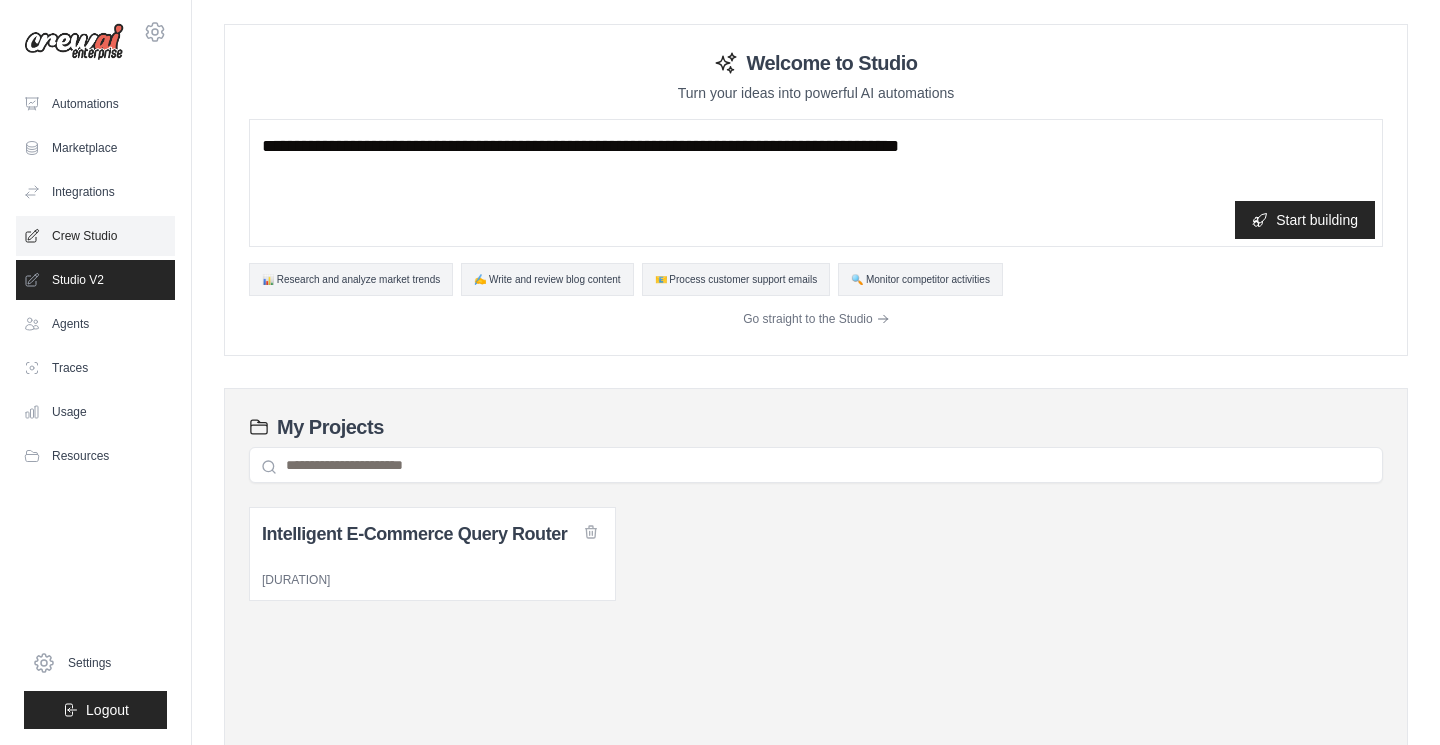 click on "Crew Studio" at bounding box center [95, 236] 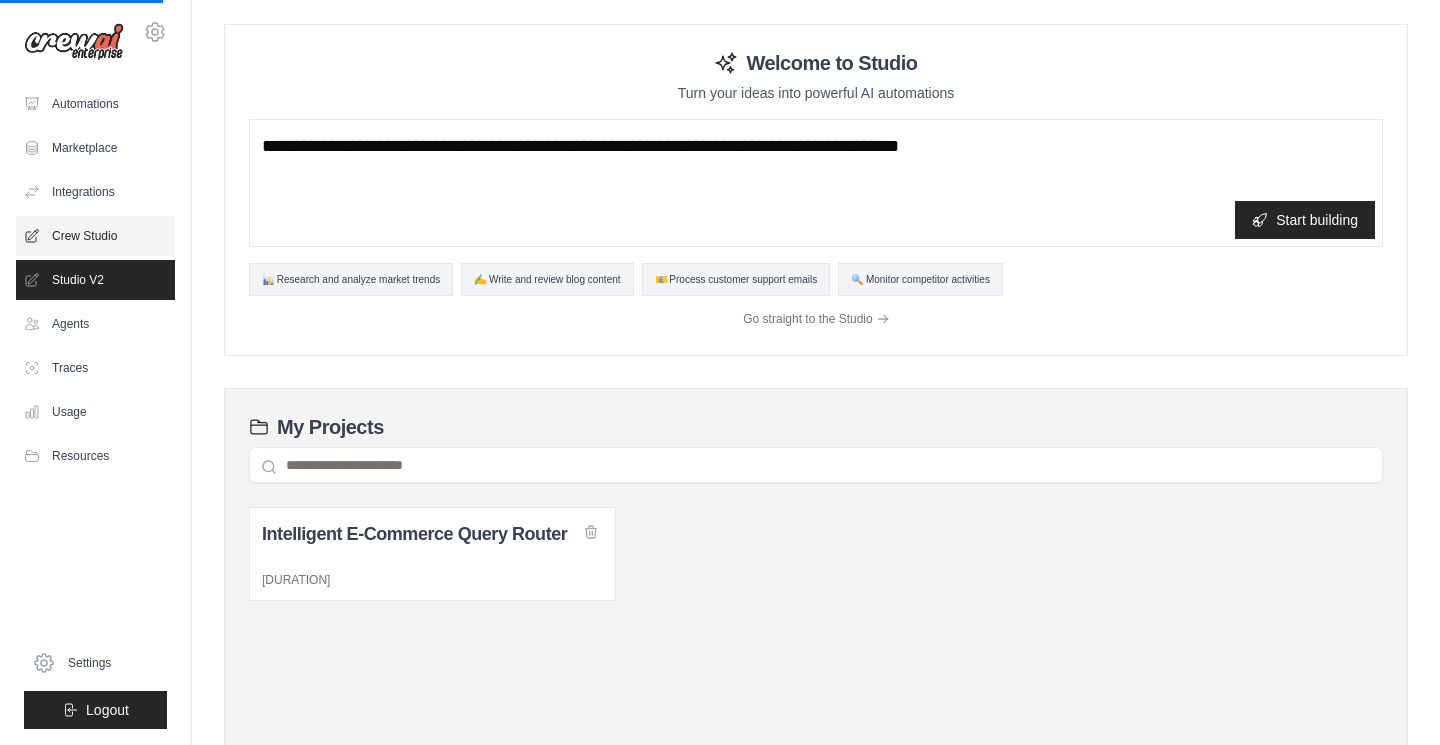 click on "Crew Studio" at bounding box center (95, 236) 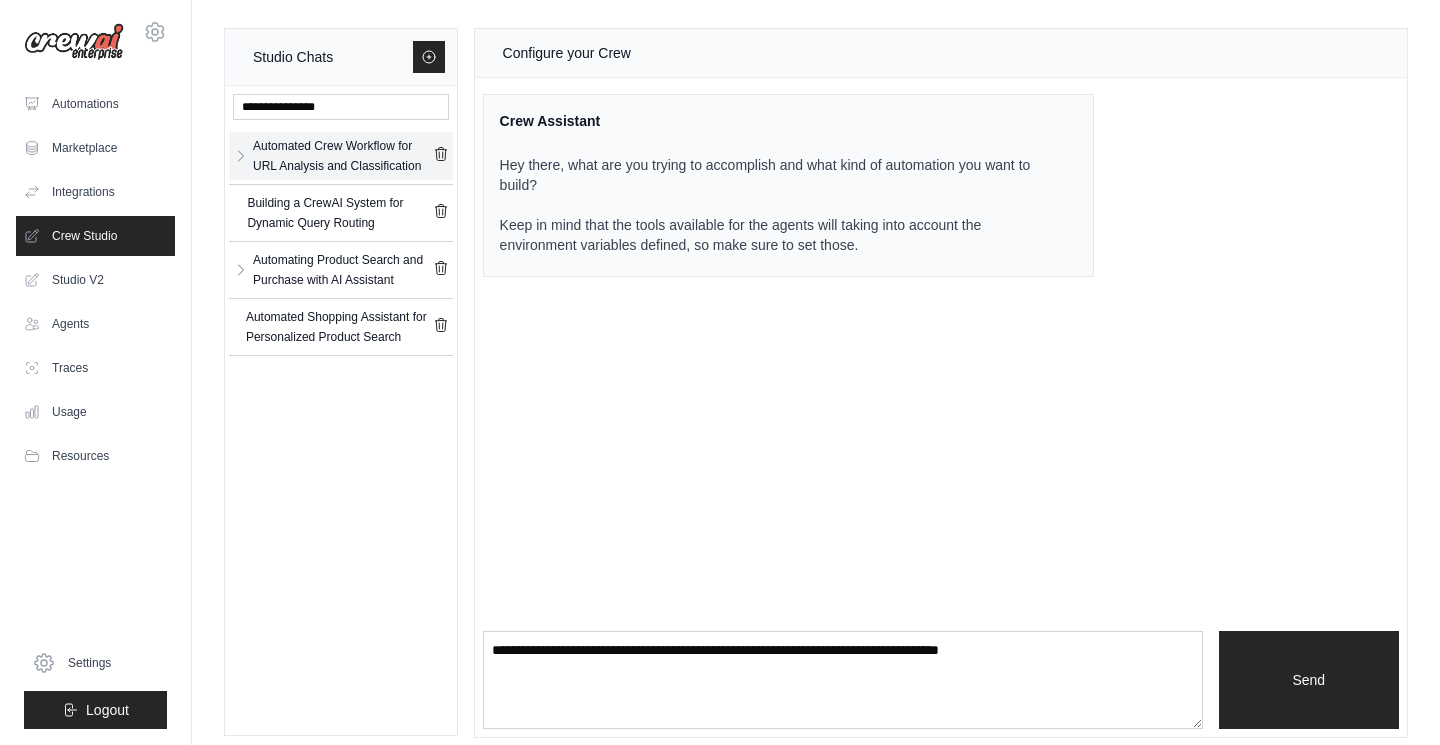 click on "Automated Crew Workflow for URL Analysis and Classification" at bounding box center [343, 156] 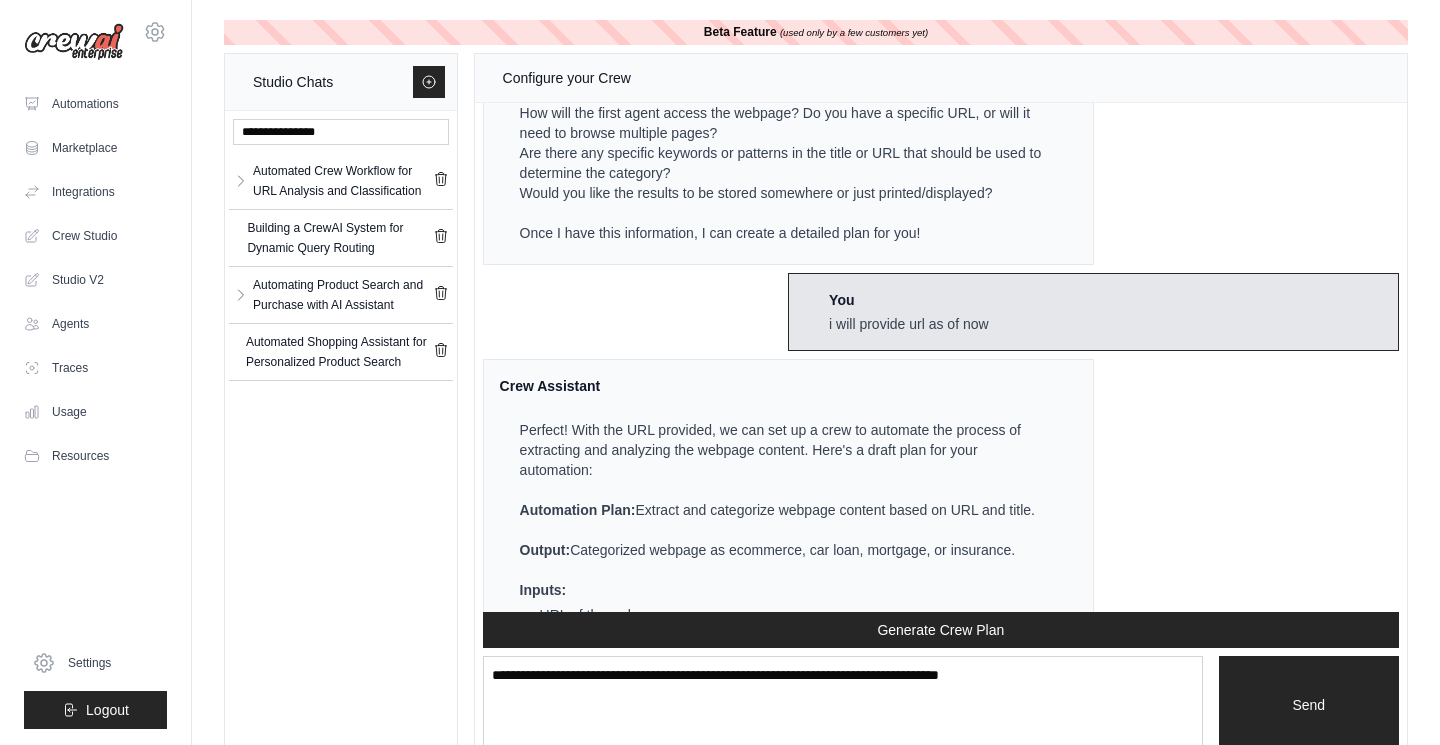 scroll, scrollTop: 0, scrollLeft: 0, axis: both 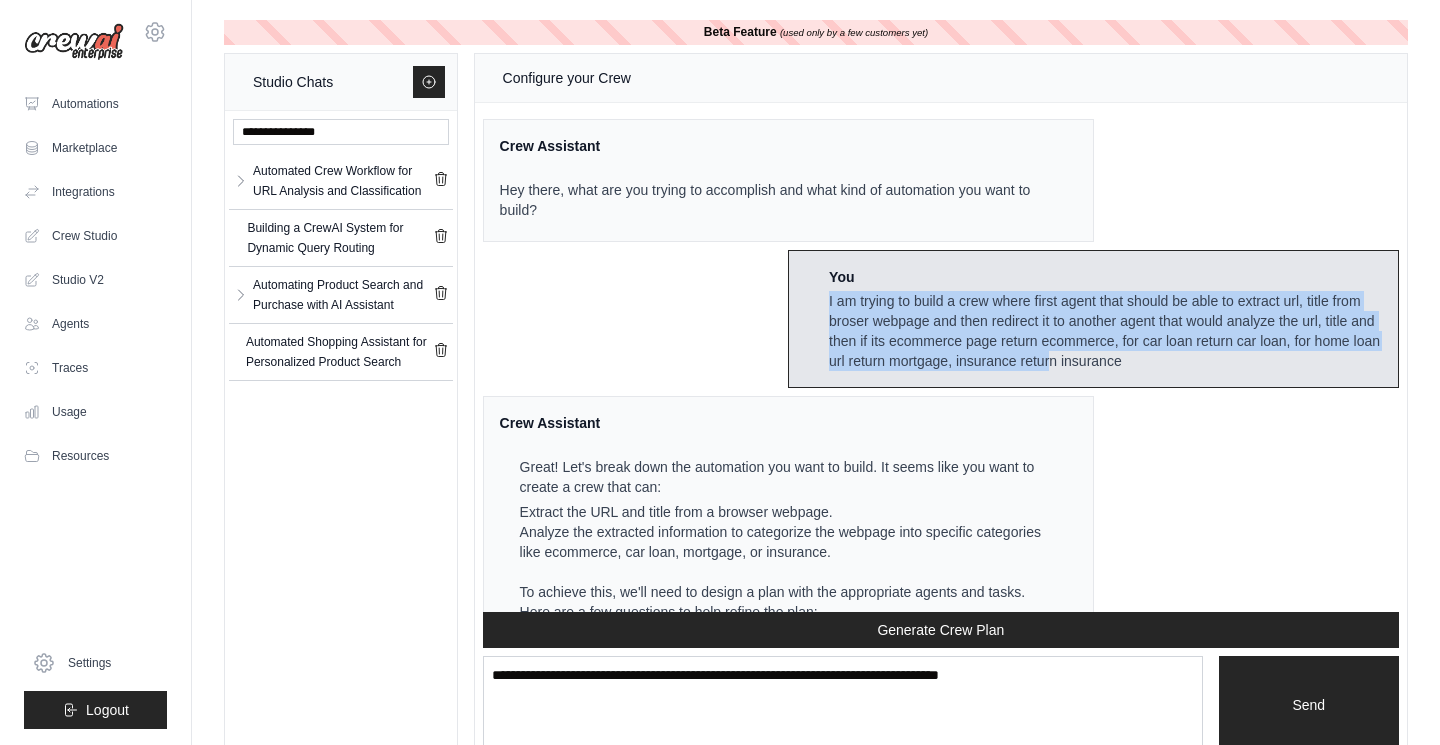 drag, startPoint x: 825, startPoint y: 302, endPoint x: 1049, endPoint y: 351, distance: 229.29675 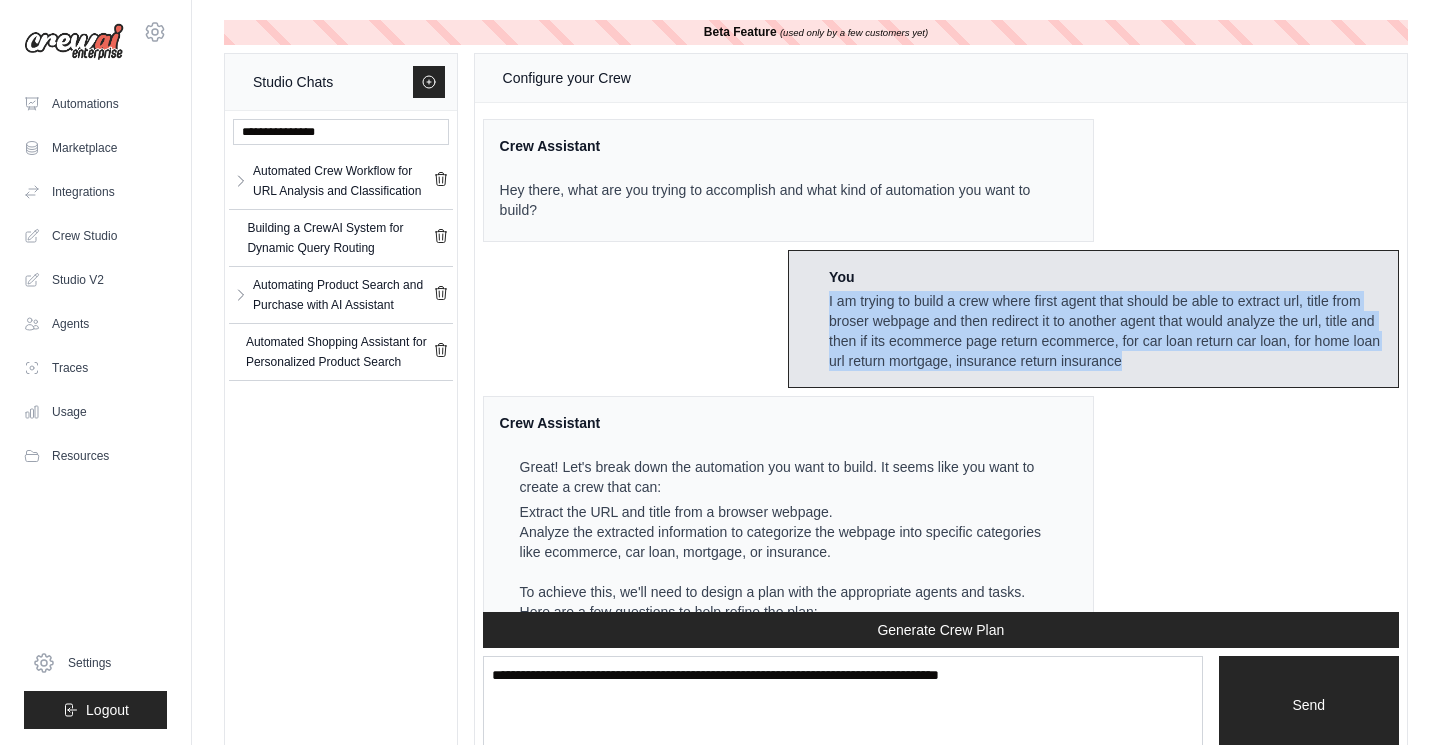 drag, startPoint x: 1130, startPoint y: 357, endPoint x: 825, endPoint y: 301, distance: 310.09836 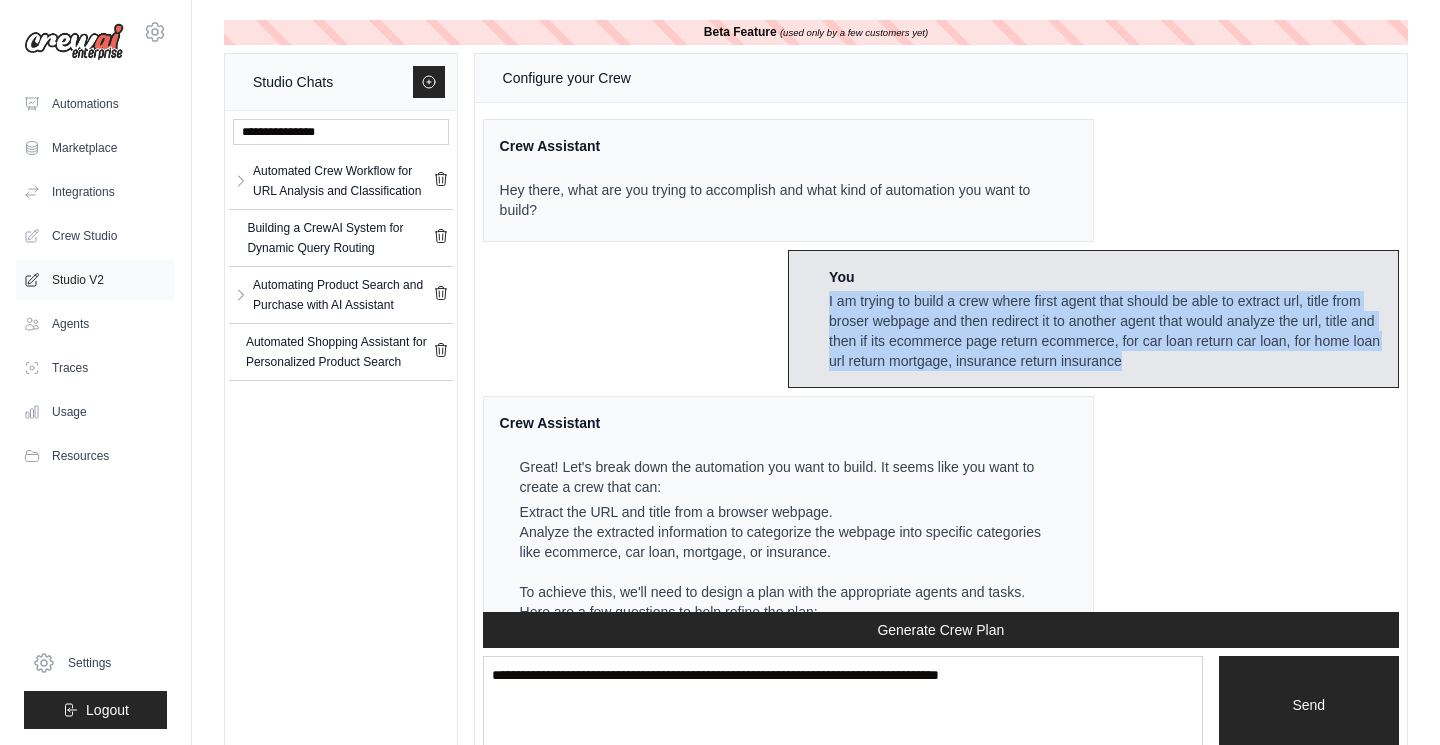 click on "Studio V2" at bounding box center [95, 280] 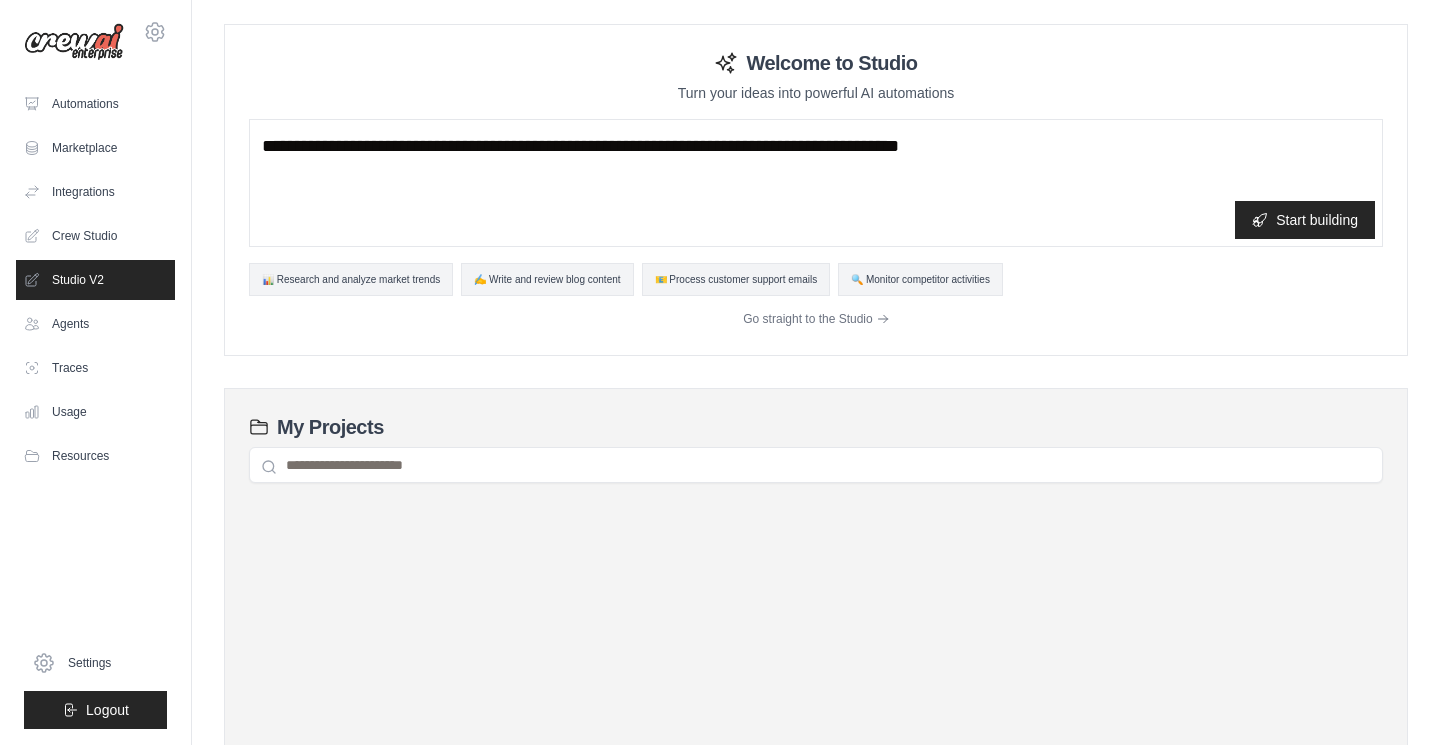 scroll, scrollTop: 0, scrollLeft: 0, axis: both 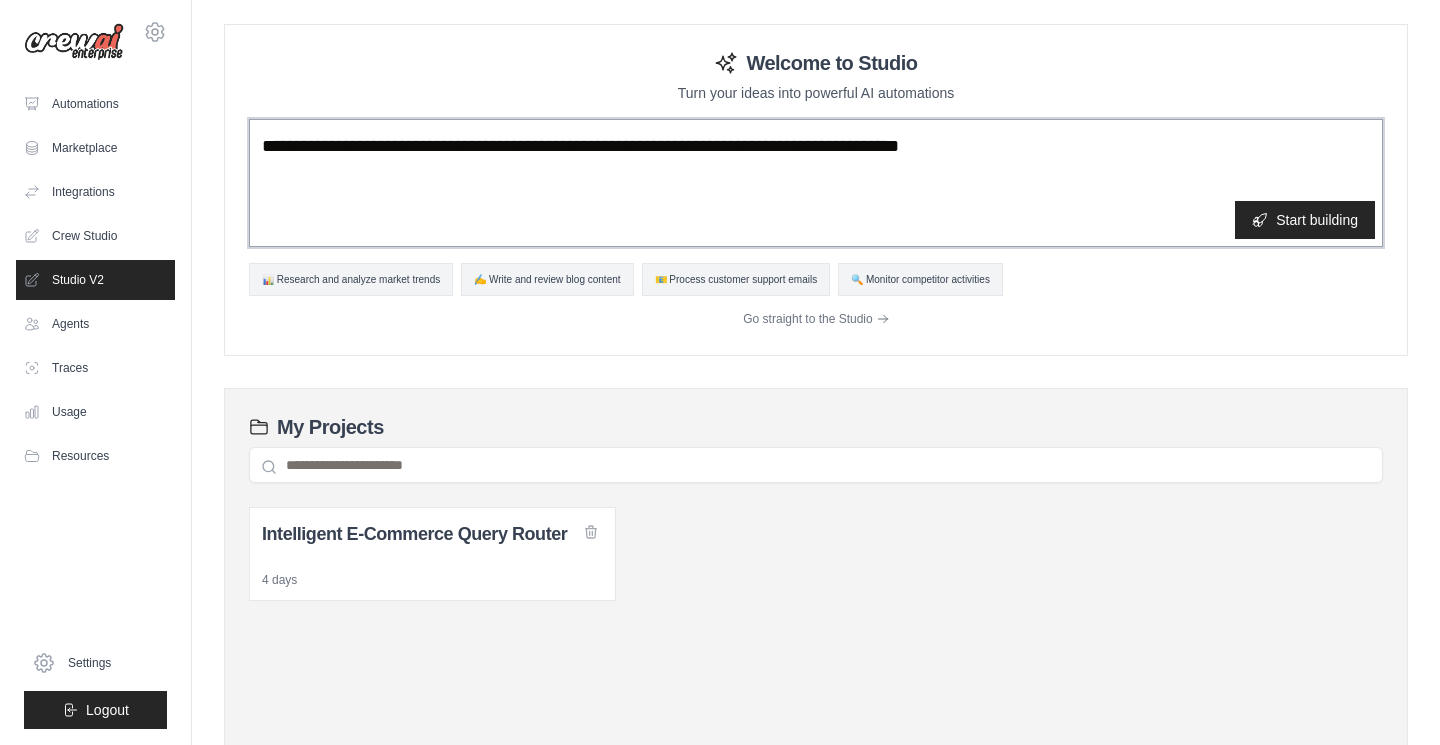 click at bounding box center [816, 183] 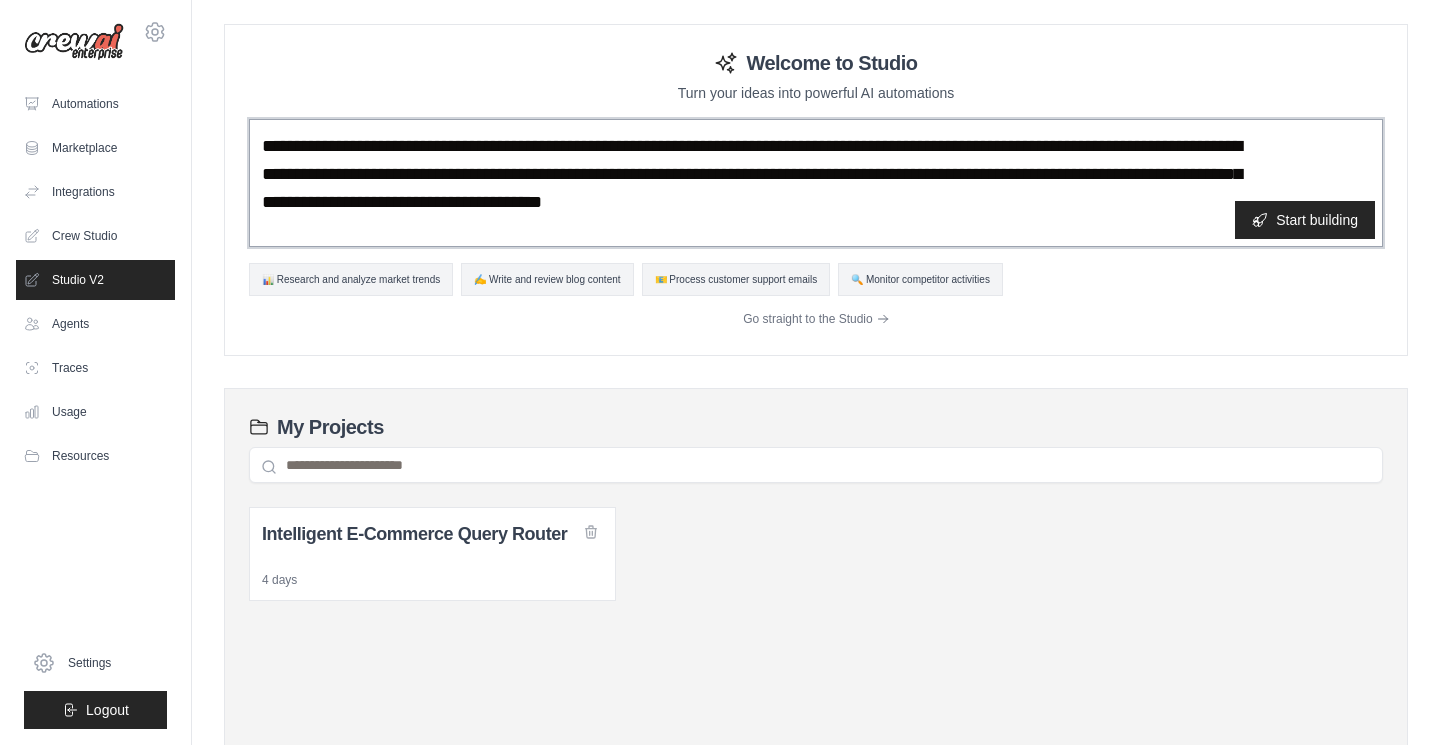 click on "**********" at bounding box center [816, 183] 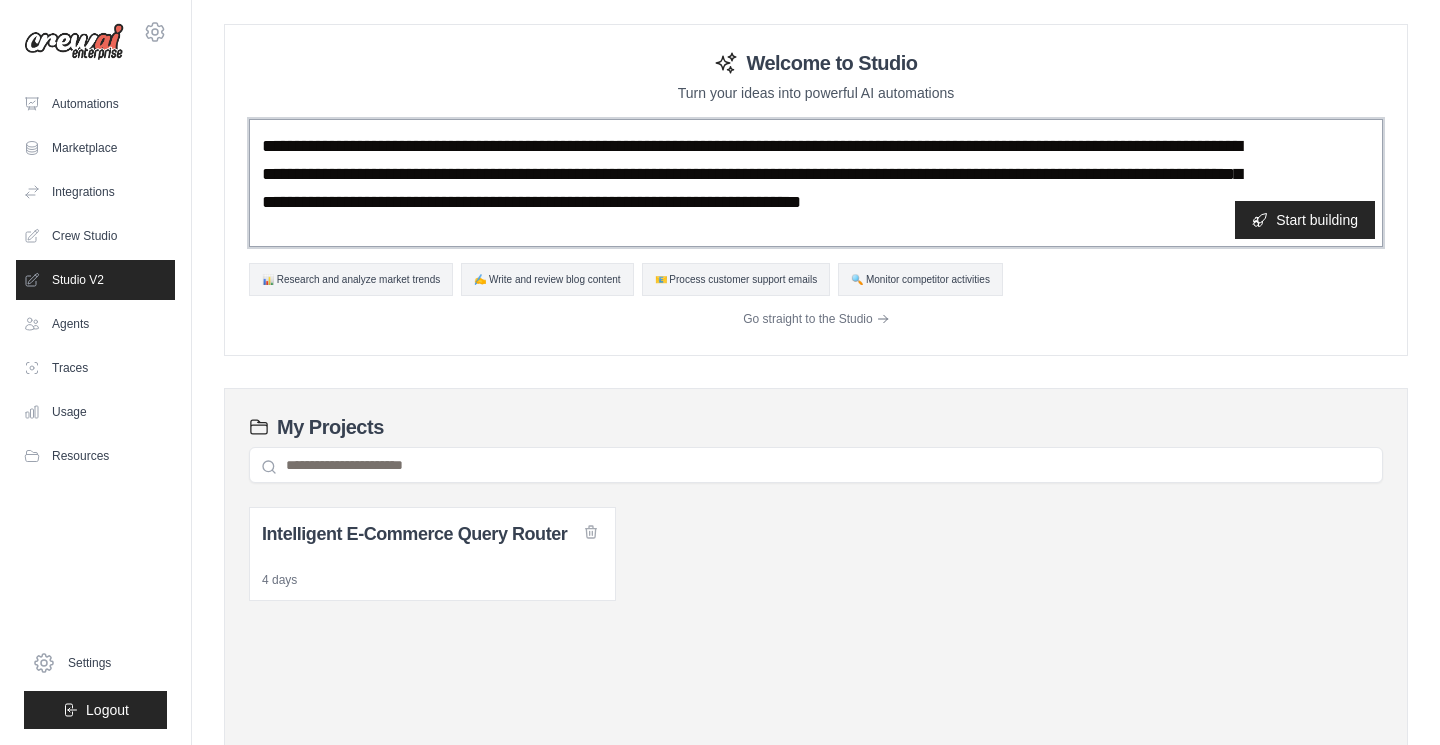click on "**********" at bounding box center [816, 183] 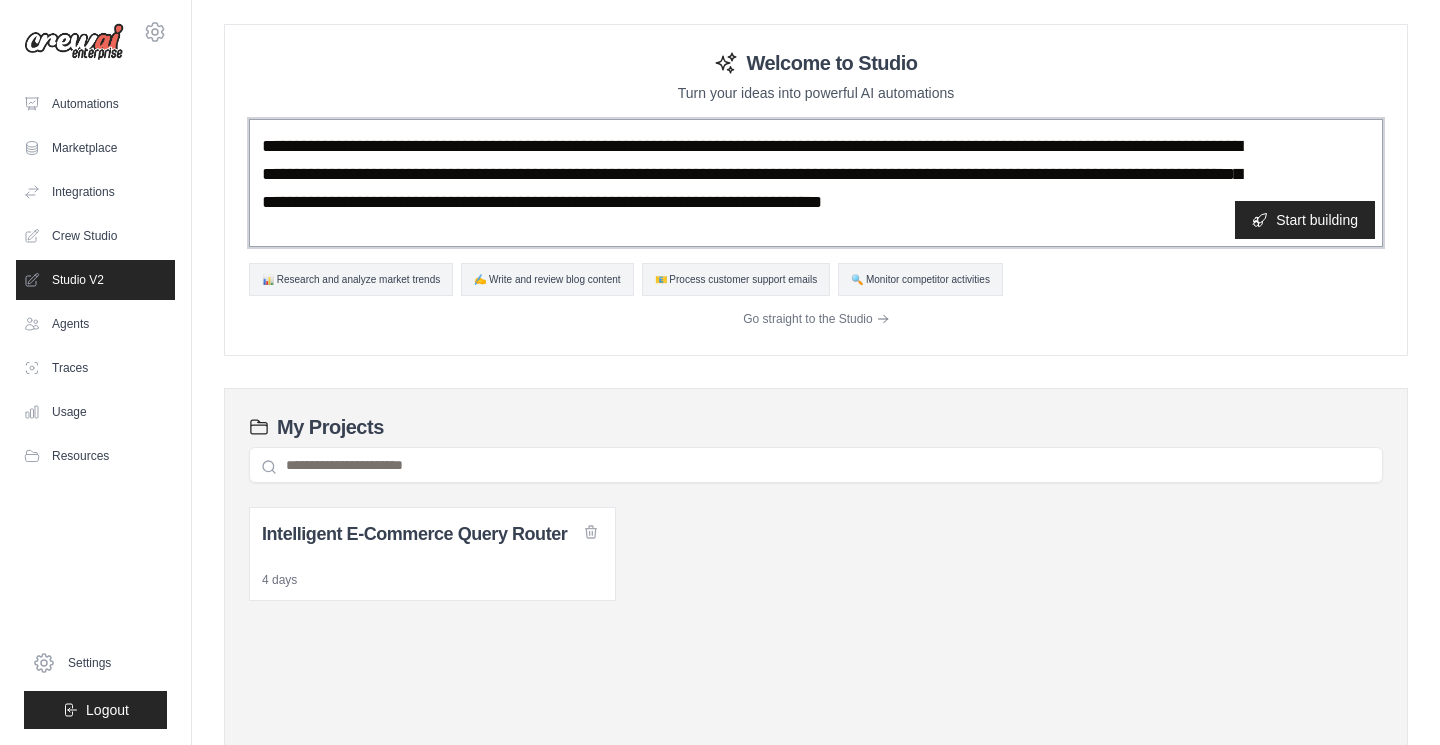 click on "**********" at bounding box center [816, 183] 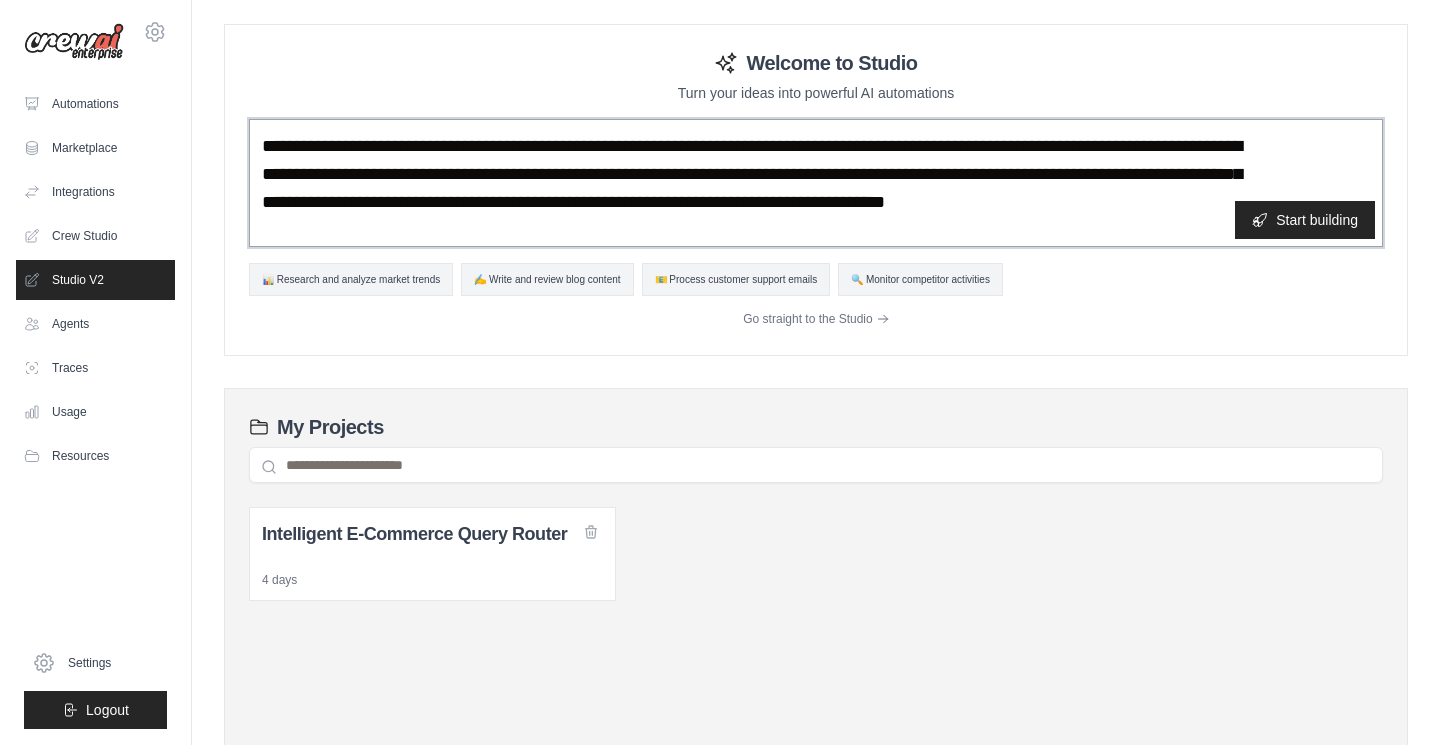 click on "**********" at bounding box center (816, 183) 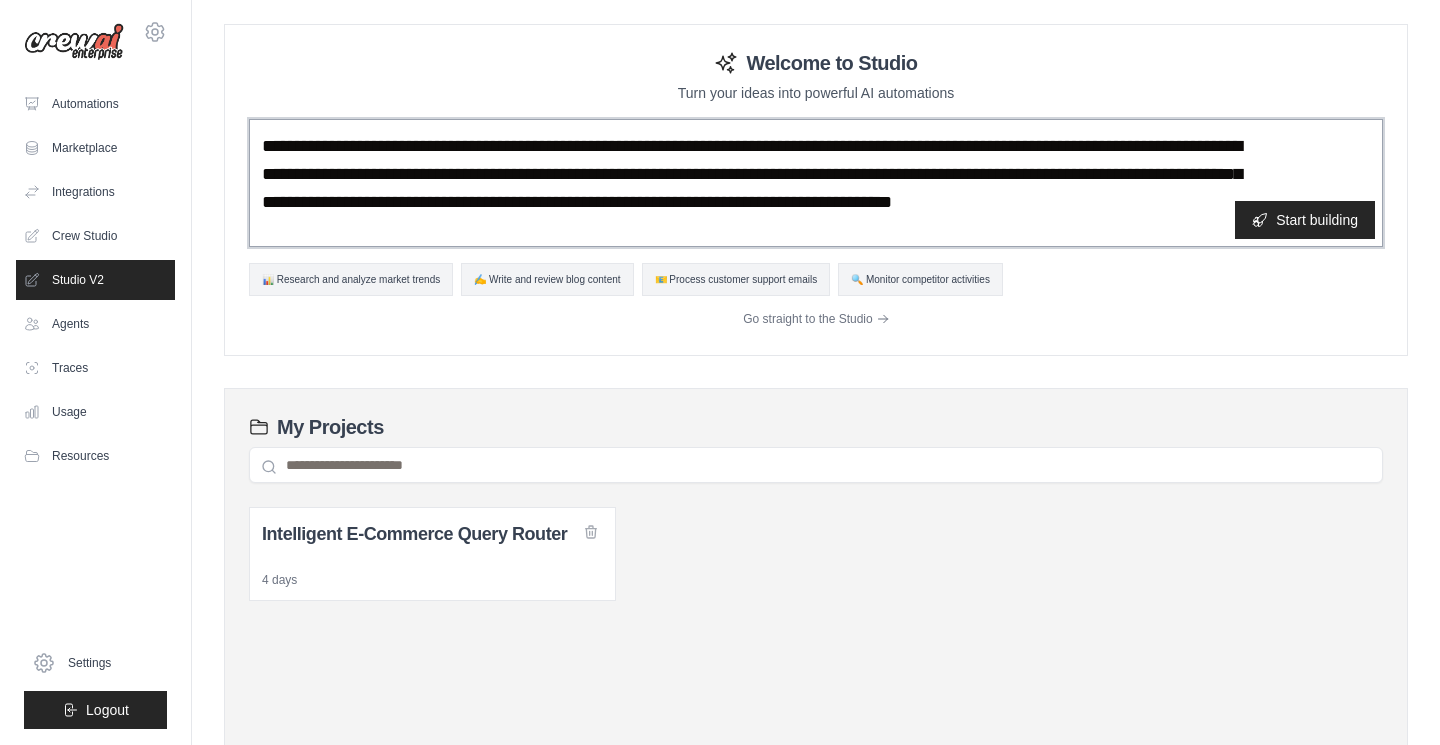 click on "**********" at bounding box center (816, 183) 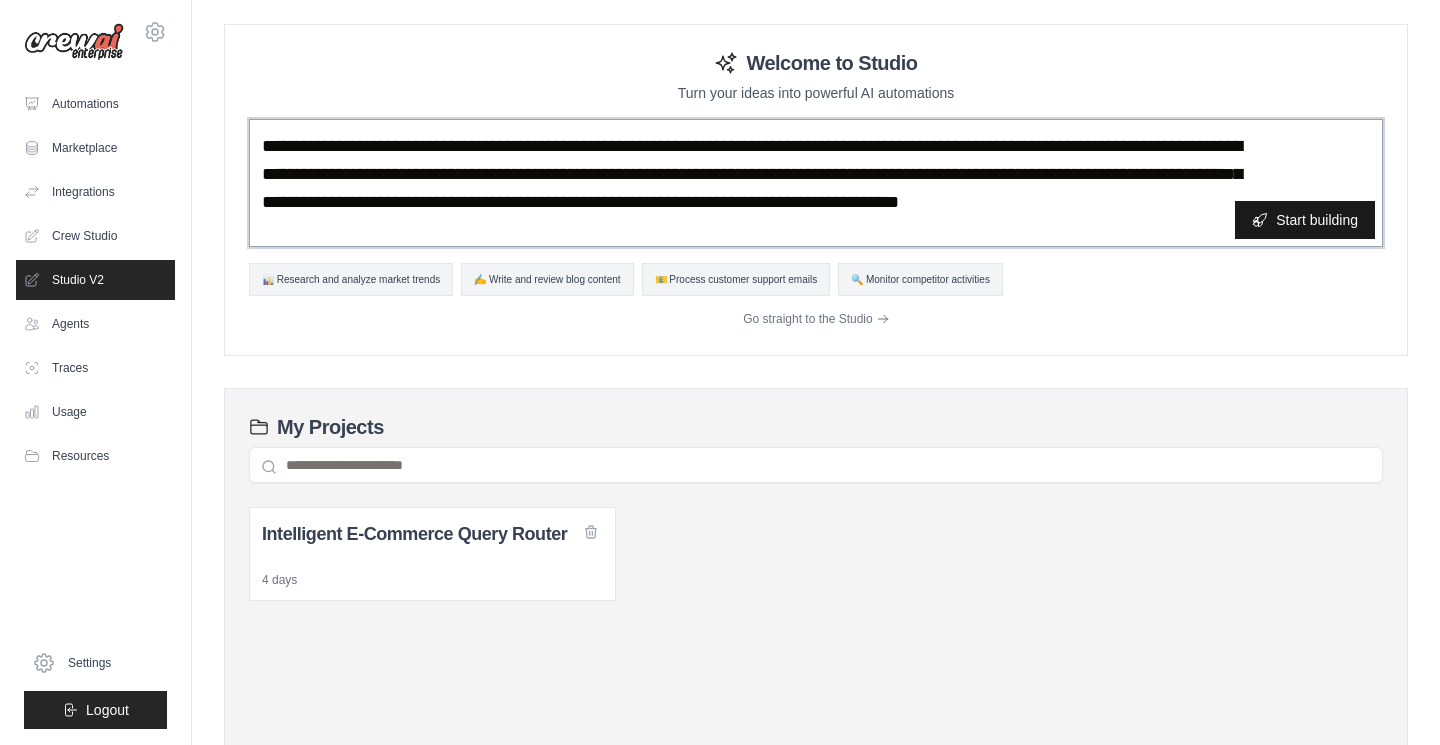 type on "**********" 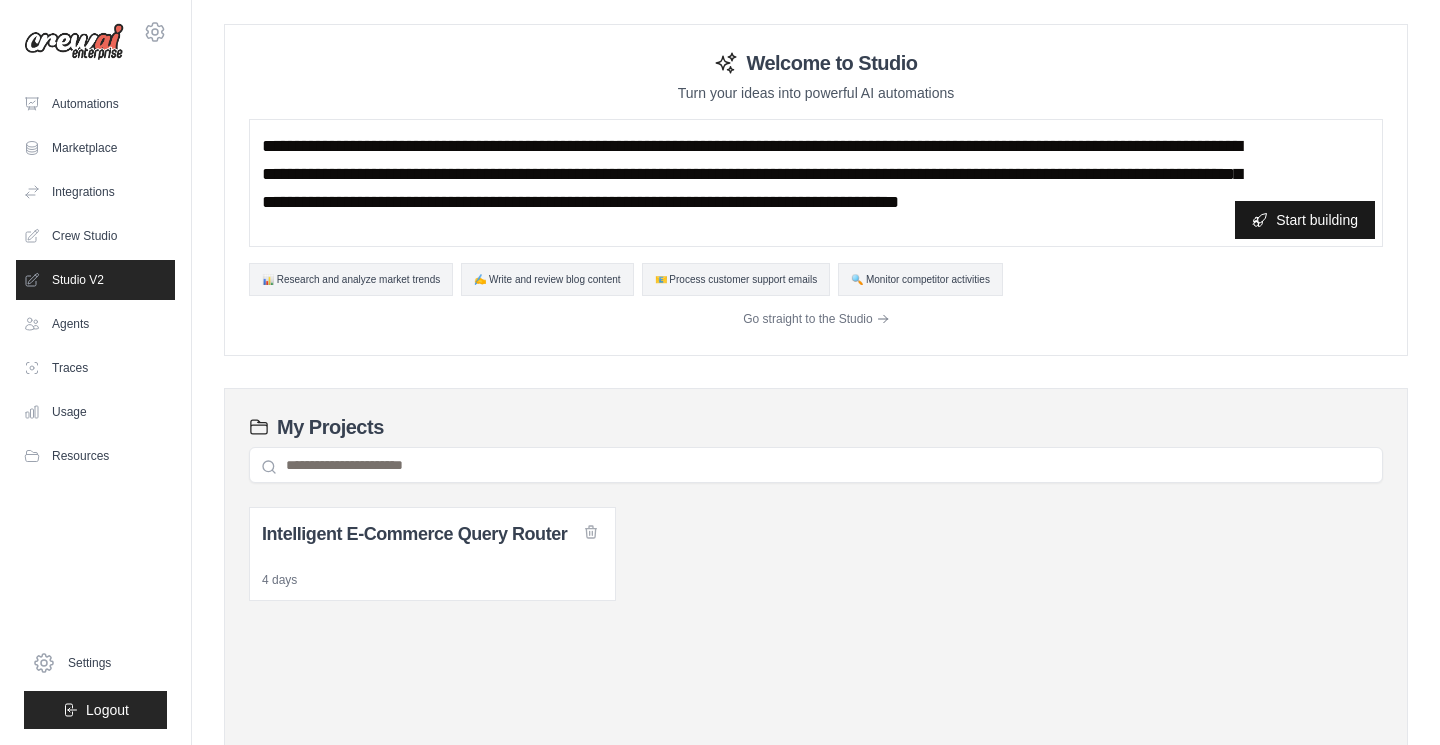 click on "Start building" at bounding box center [1305, 220] 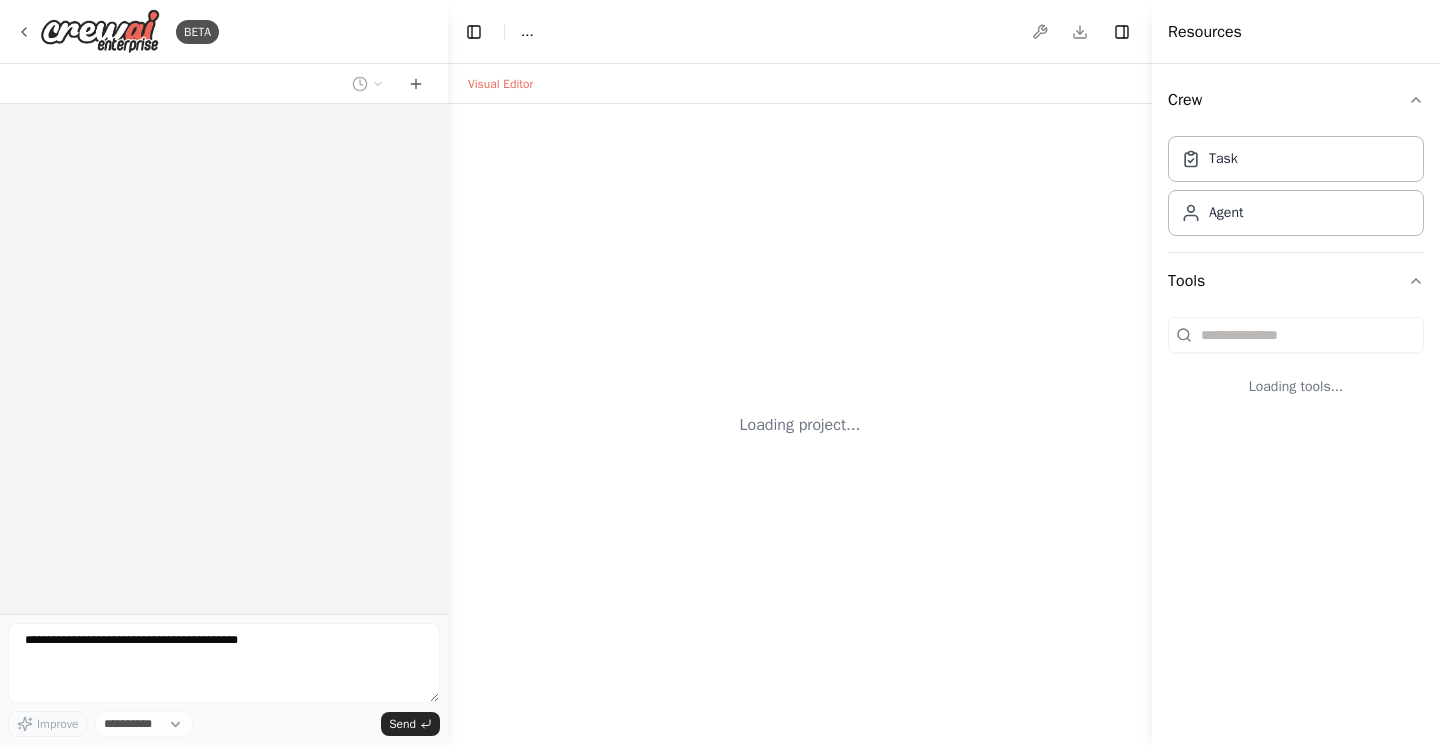 scroll, scrollTop: 0, scrollLeft: 0, axis: both 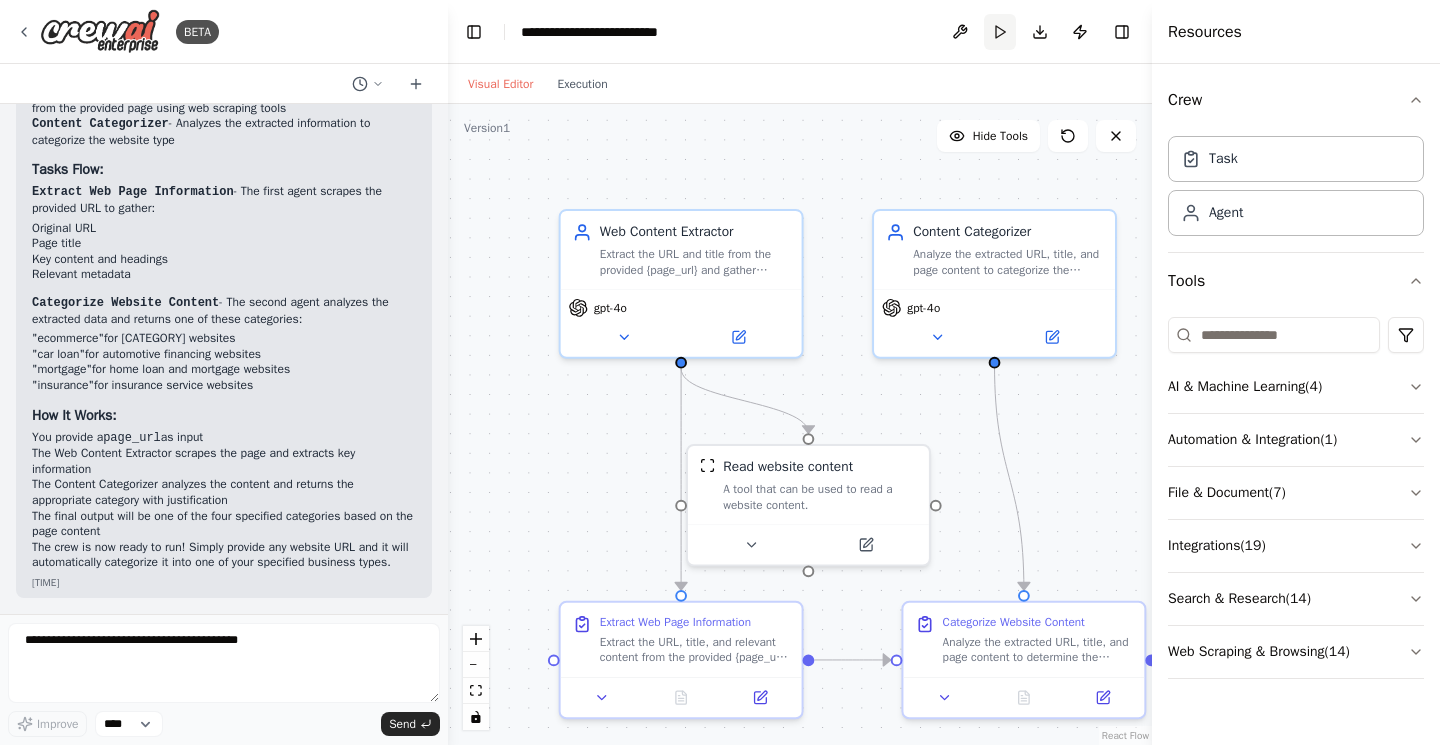 click on "Run" at bounding box center (1000, 32) 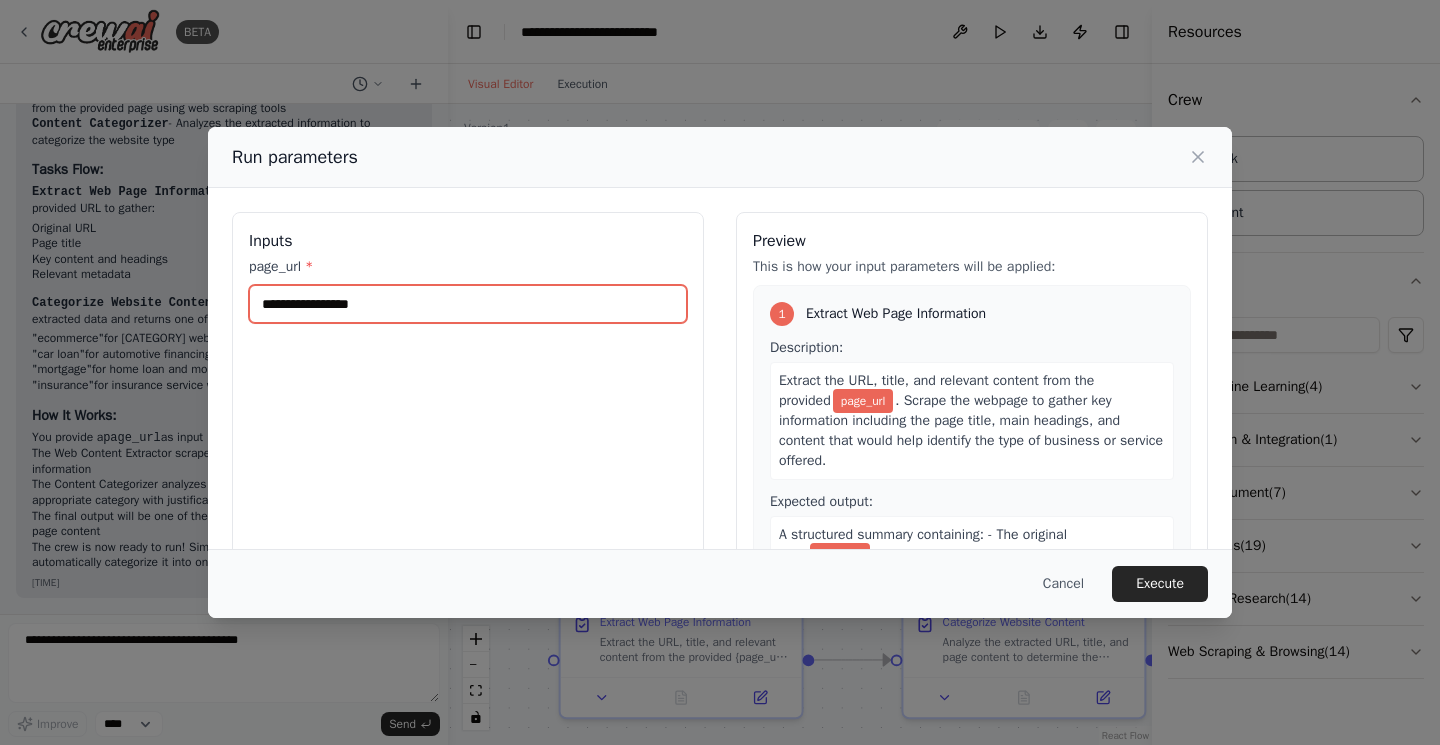 click on "page_url *" at bounding box center (468, 304) 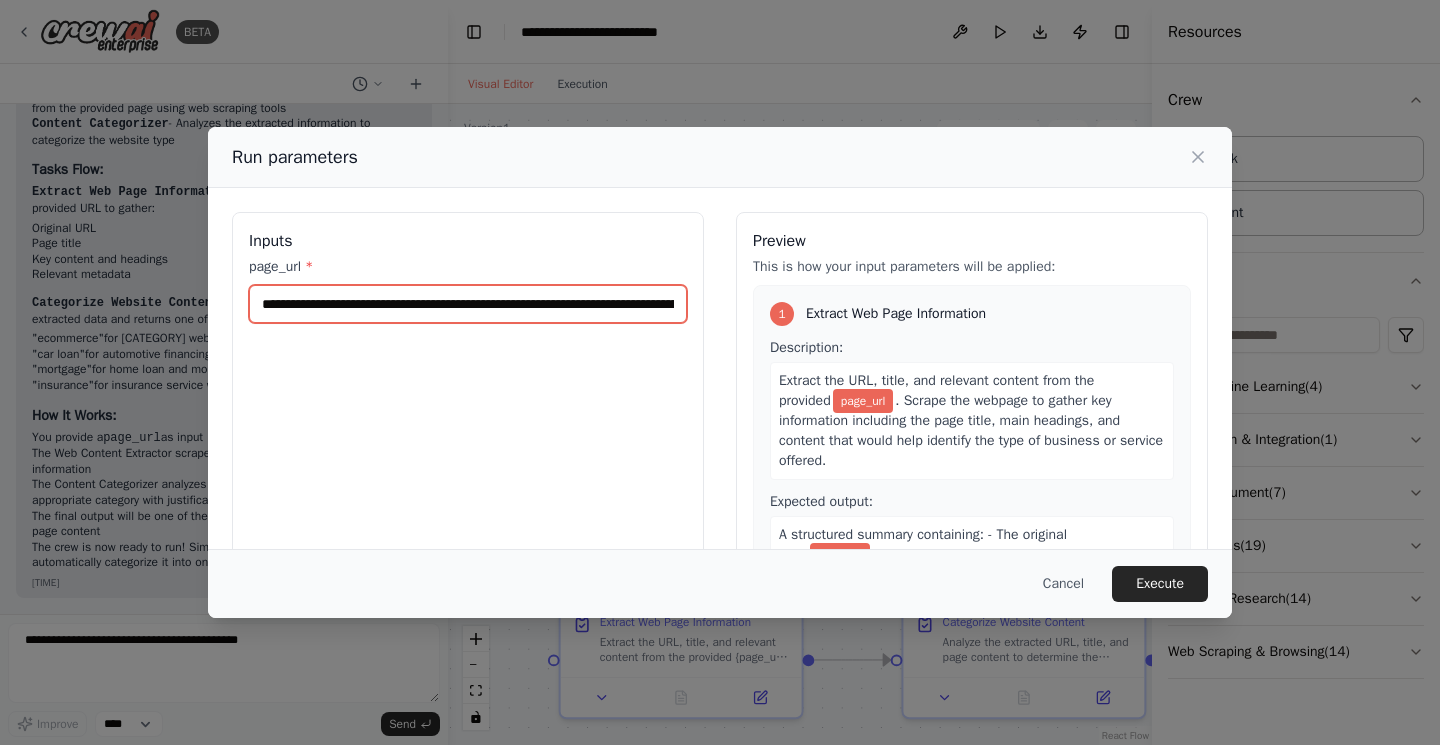 scroll, scrollTop: 0, scrollLeft: 356, axis: horizontal 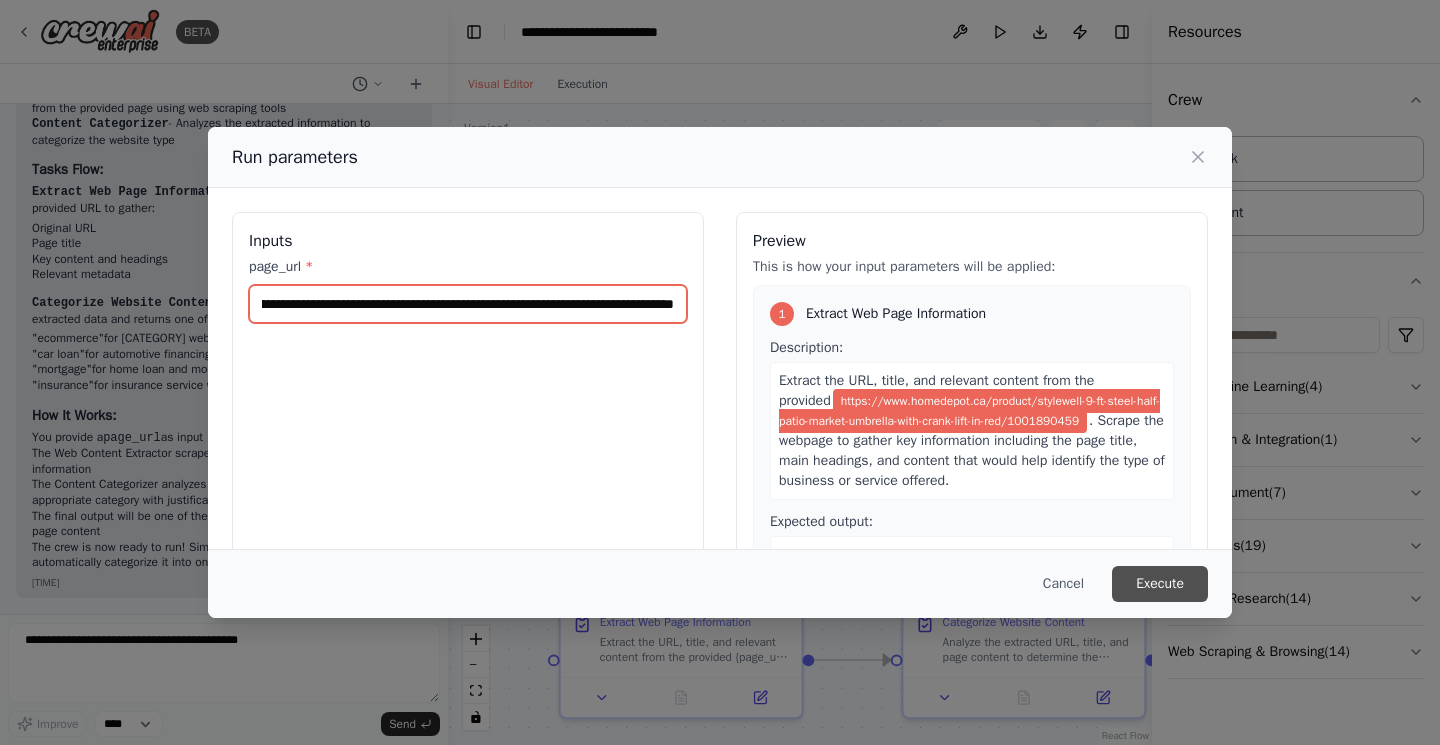 type on "**********" 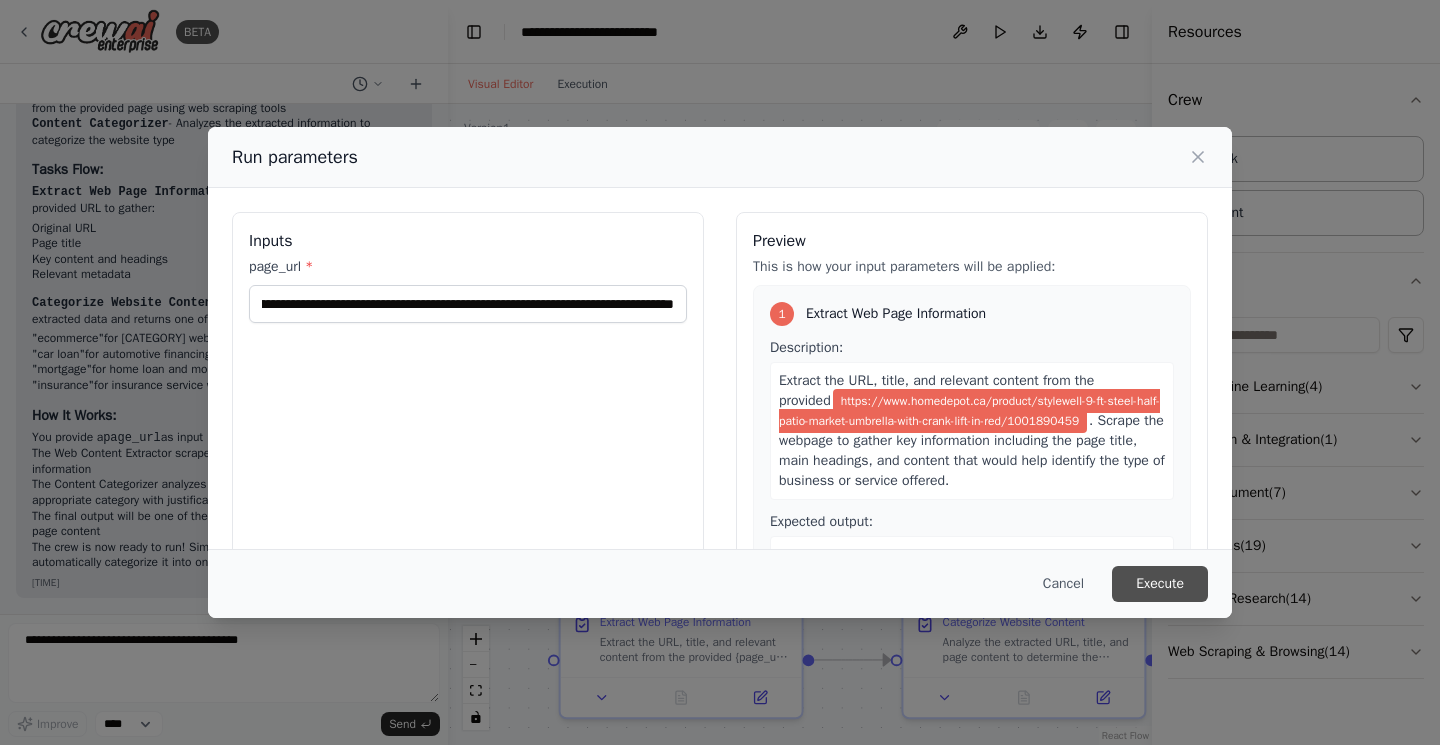 scroll, scrollTop: 0, scrollLeft: 0, axis: both 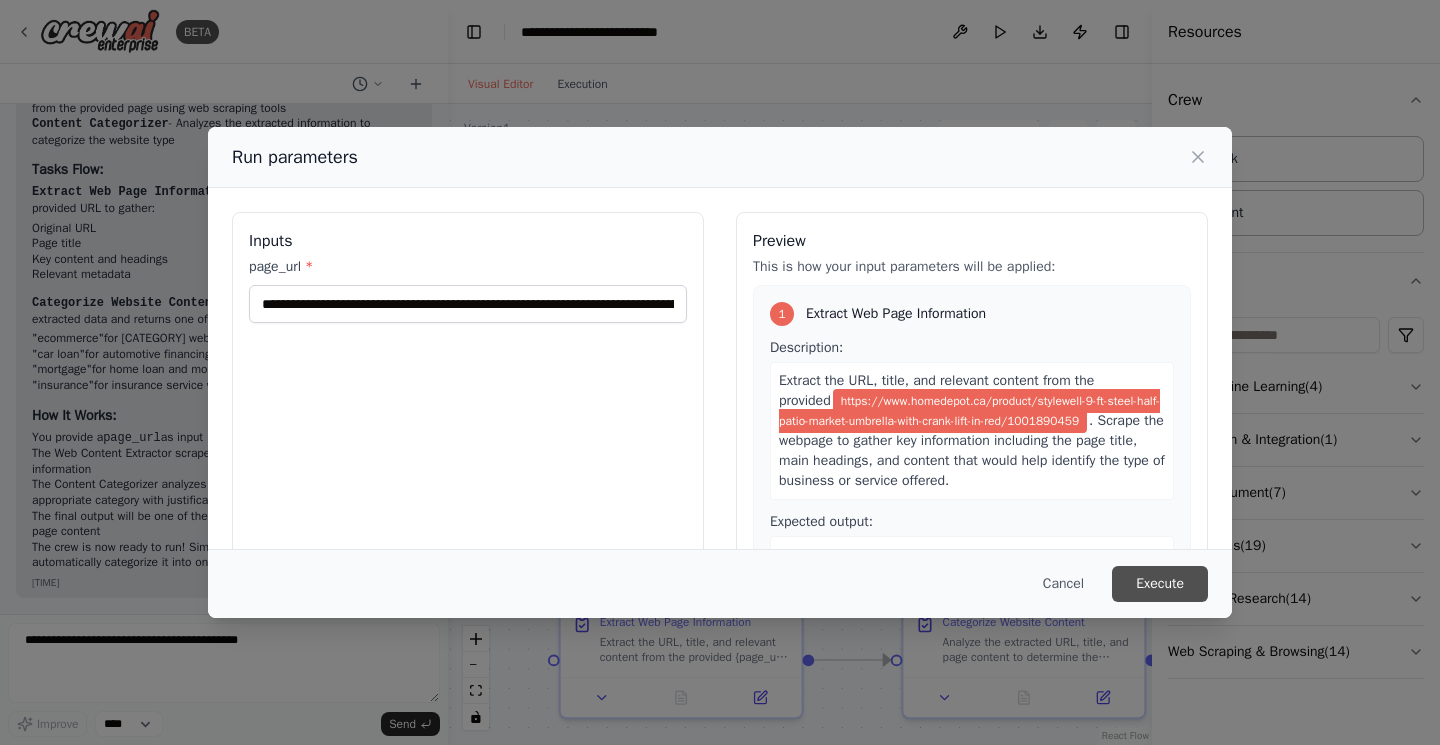 click on "Execute" at bounding box center [1160, 584] 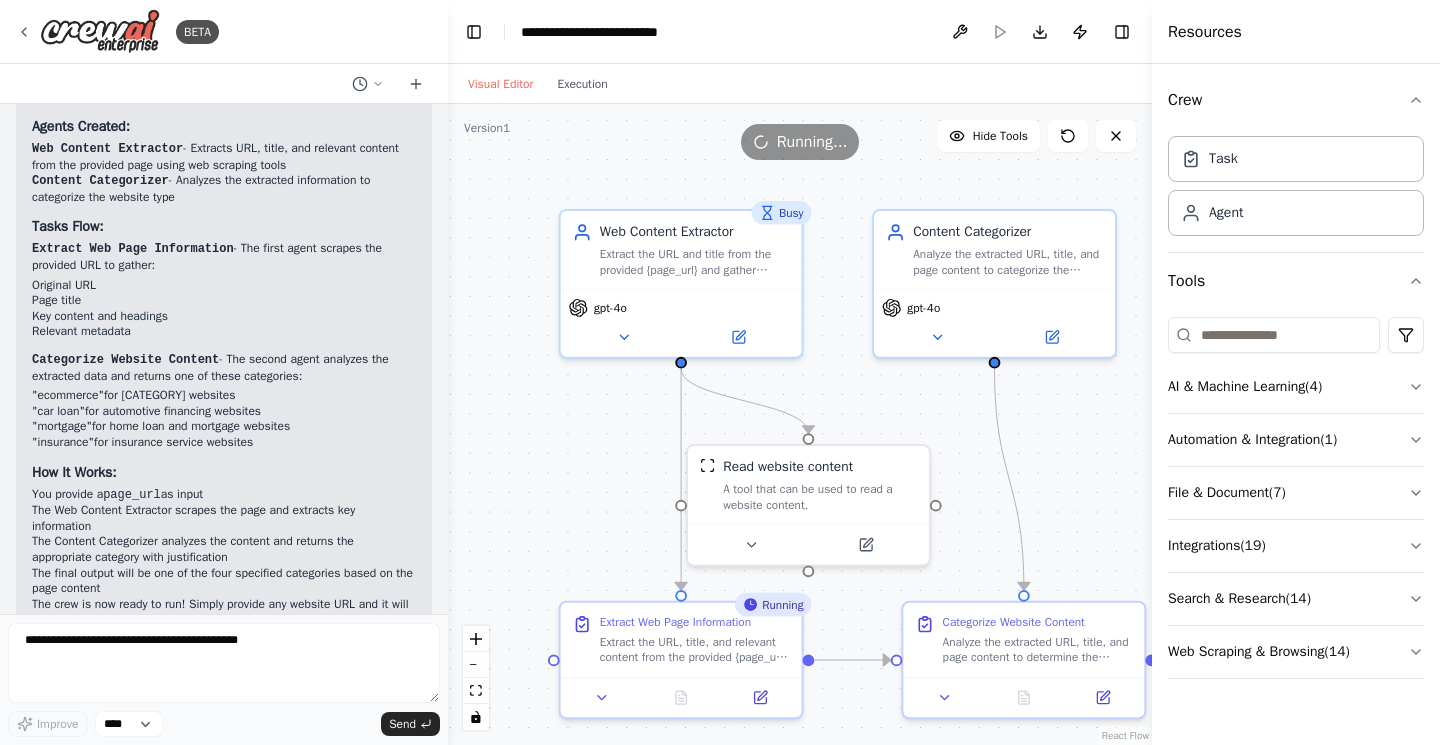scroll, scrollTop: 1341, scrollLeft: 0, axis: vertical 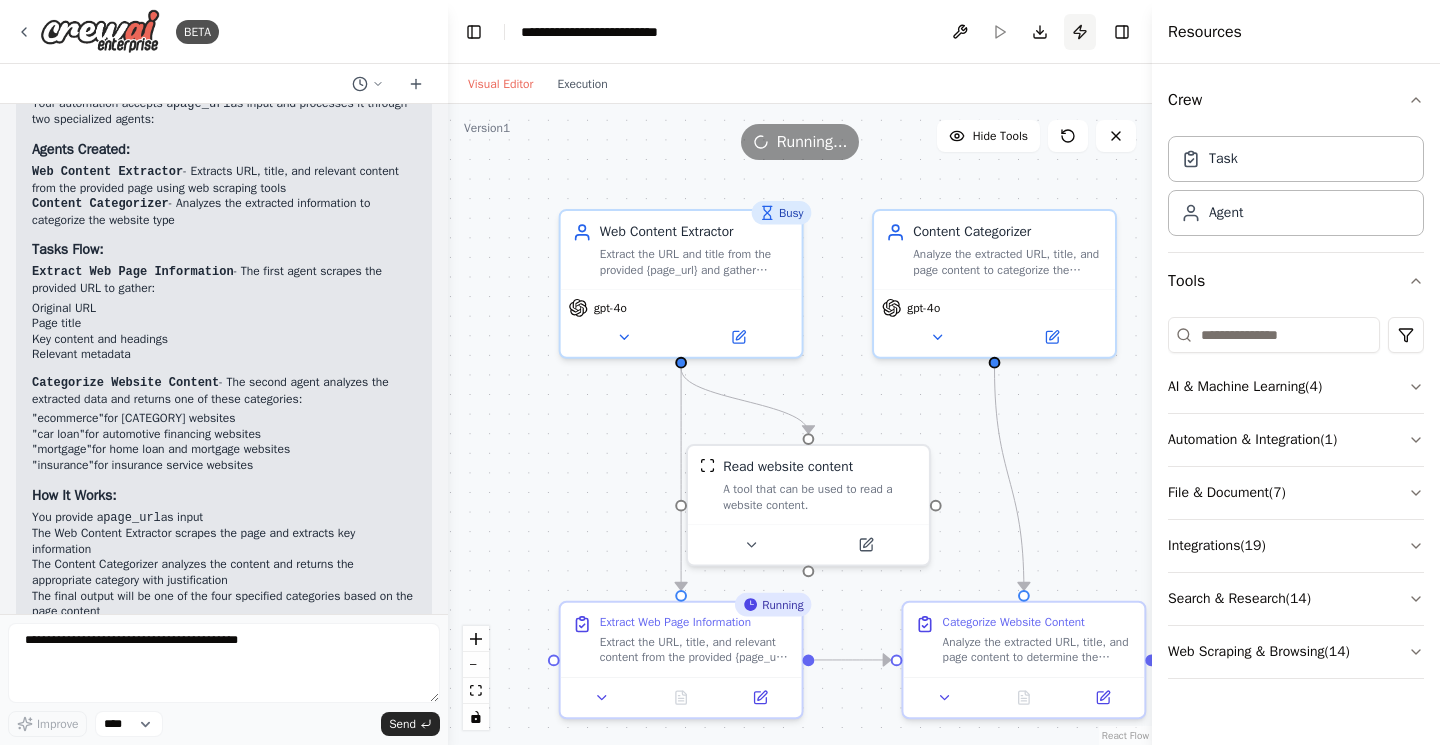 click on "Publish" at bounding box center [1080, 32] 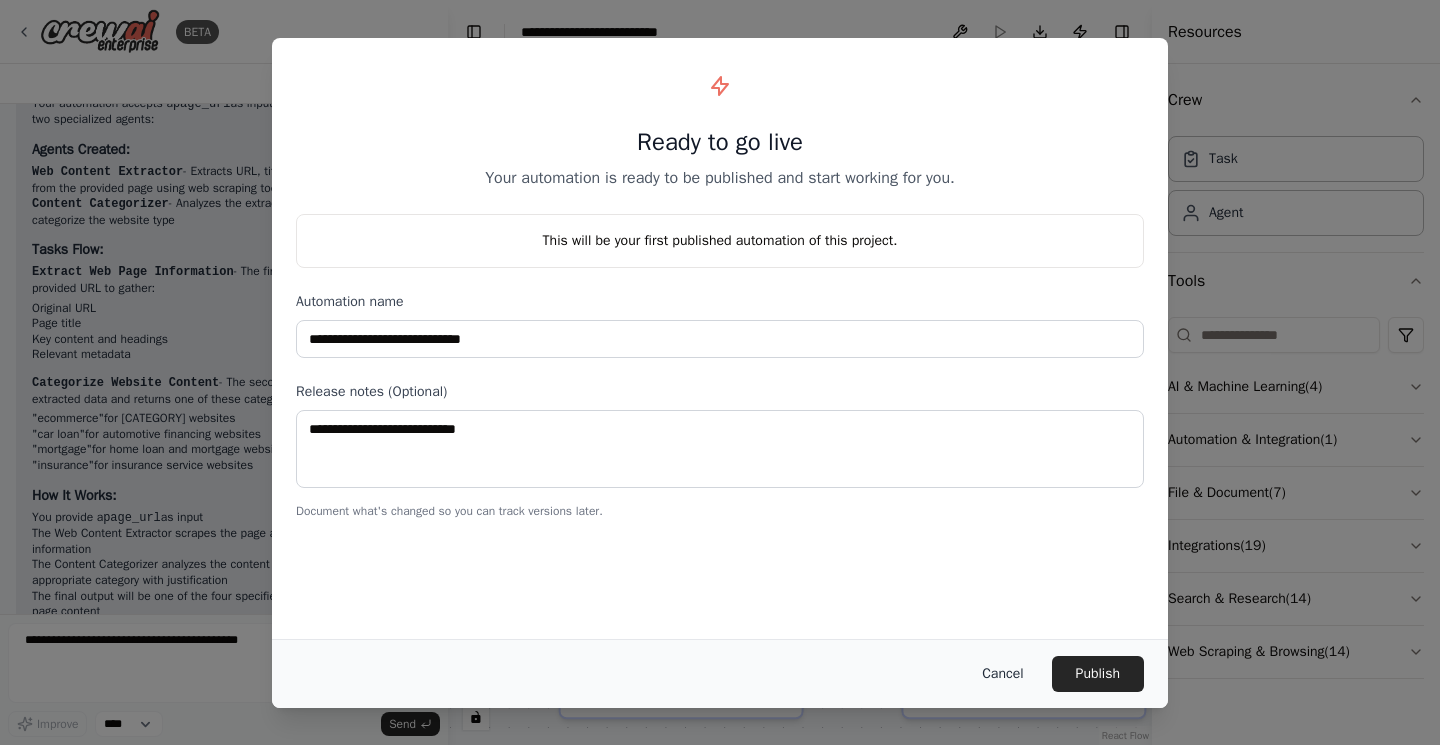 click on "Cancel" at bounding box center (1002, 674) 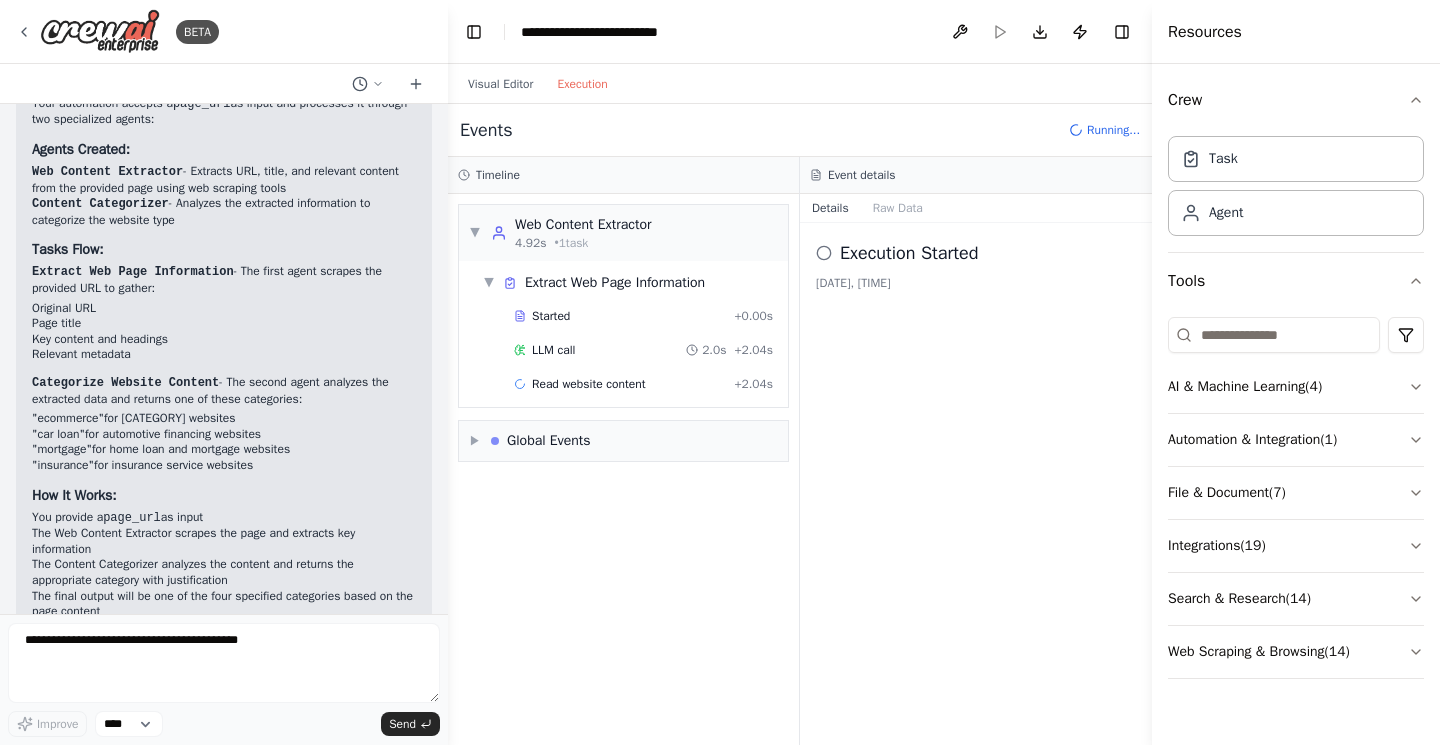 click on "Execution" at bounding box center [582, 84] 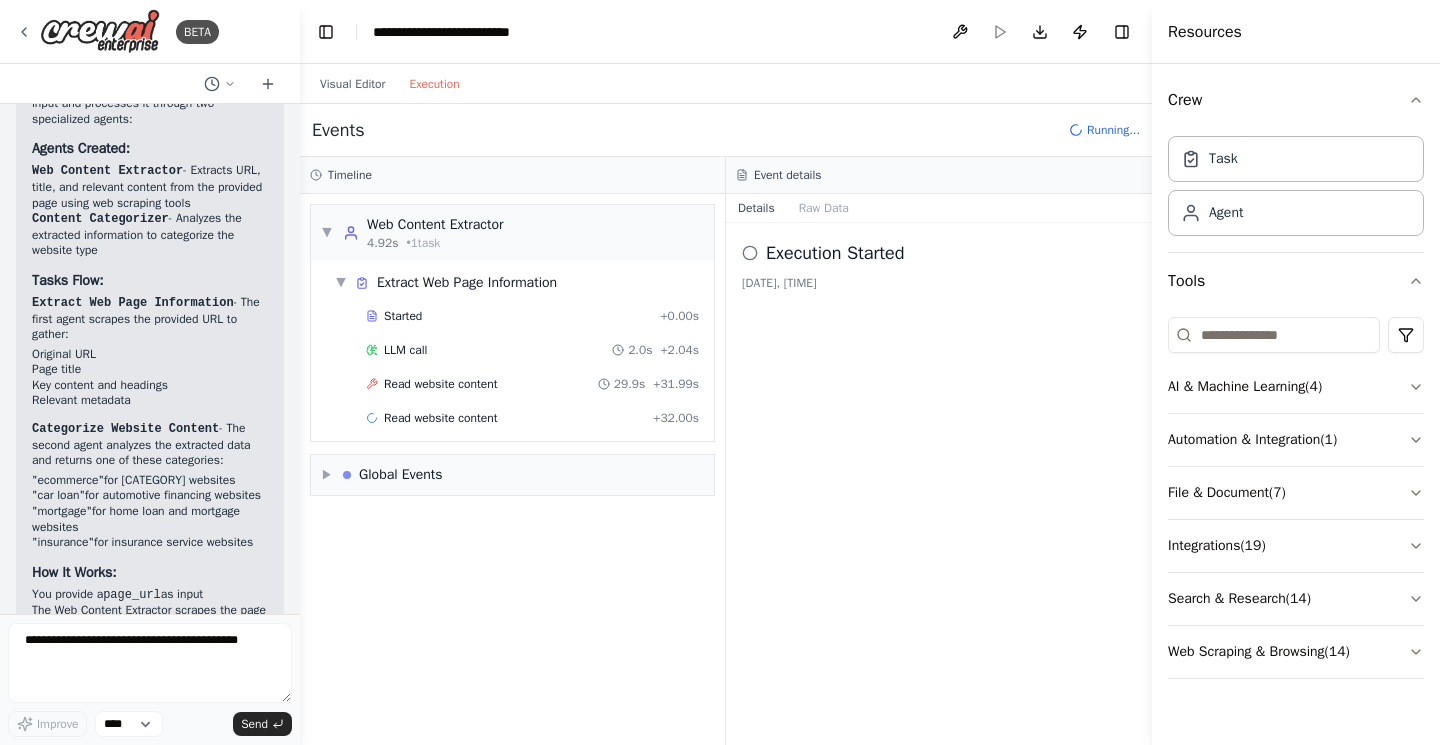 scroll, scrollTop: 1719, scrollLeft: 0, axis: vertical 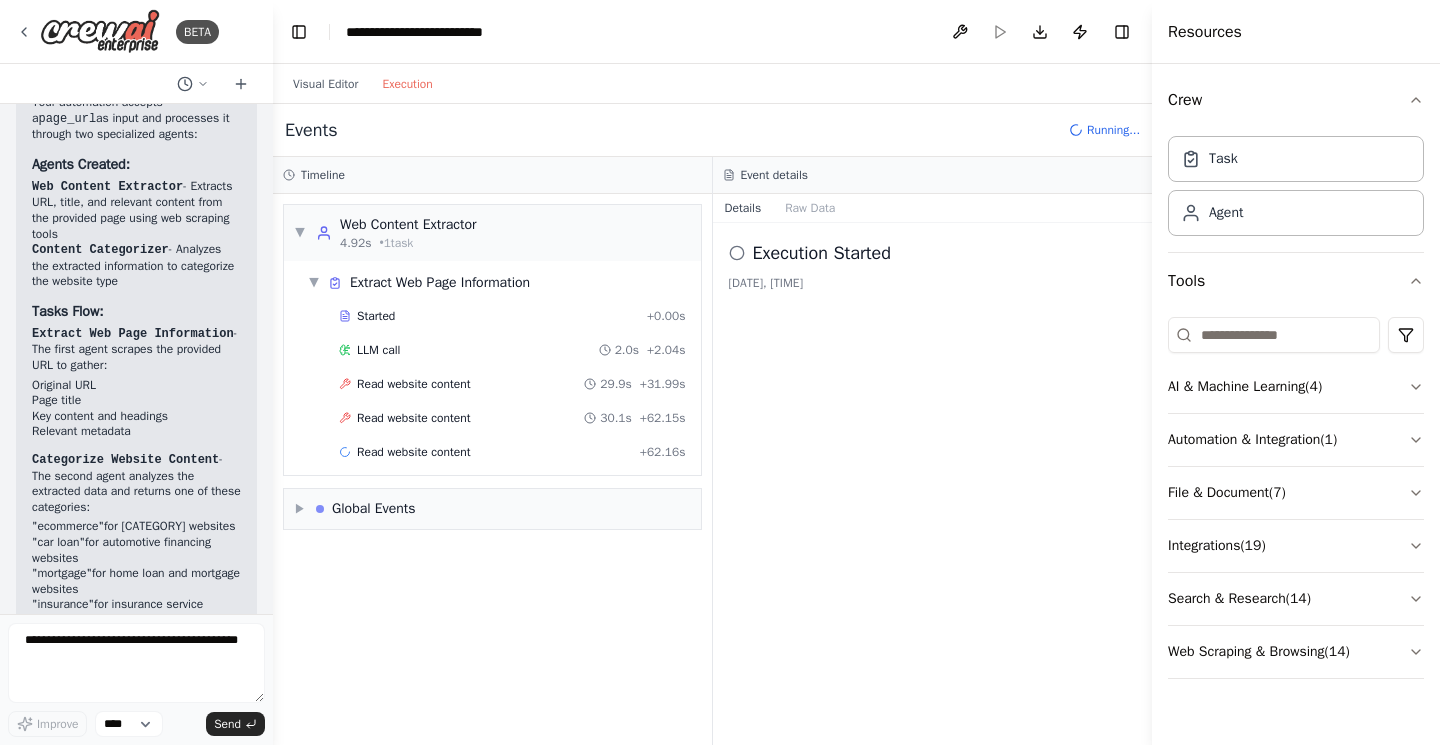 drag, startPoint x: 446, startPoint y: 189, endPoint x: 274, endPoint y: 187, distance: 172.01163 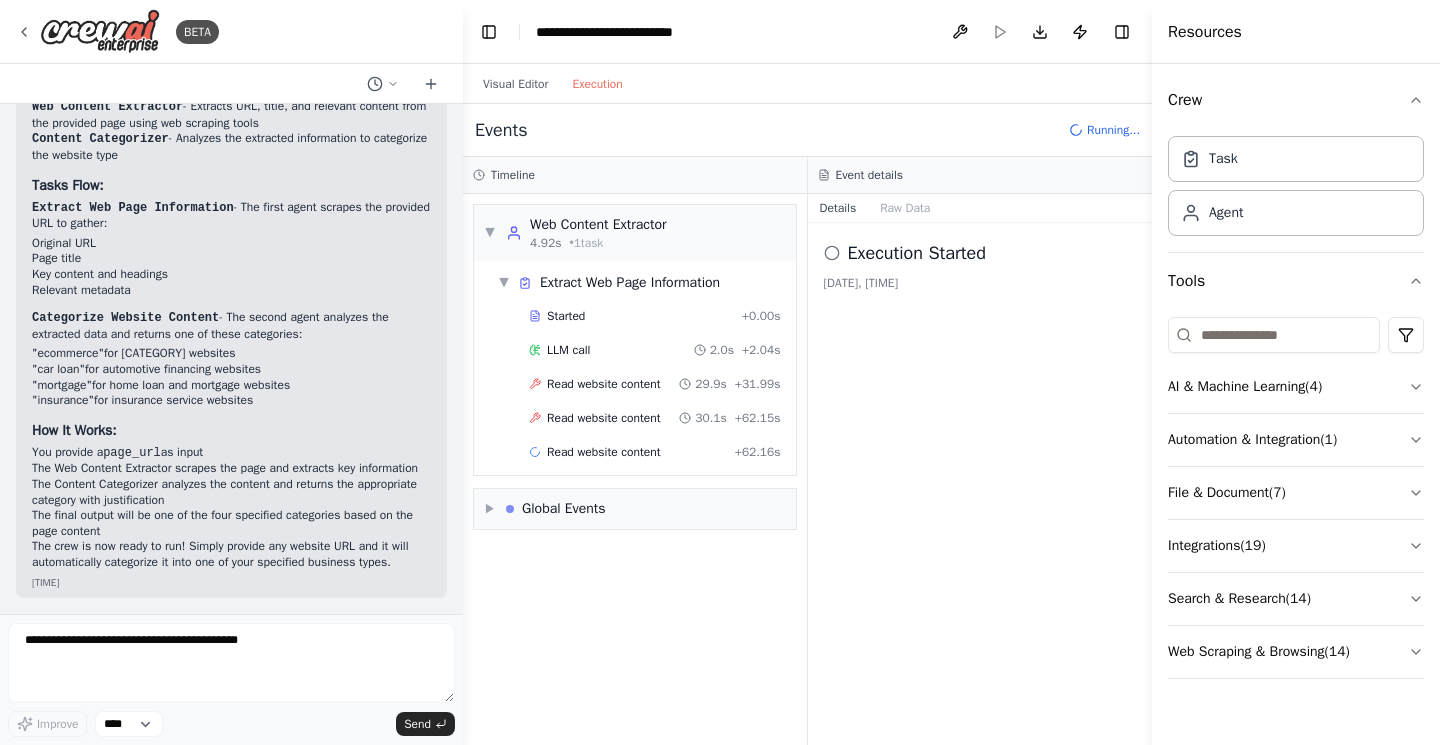 scroll, scrollTop: 1310, scrollLeft: 0, axis: vertical 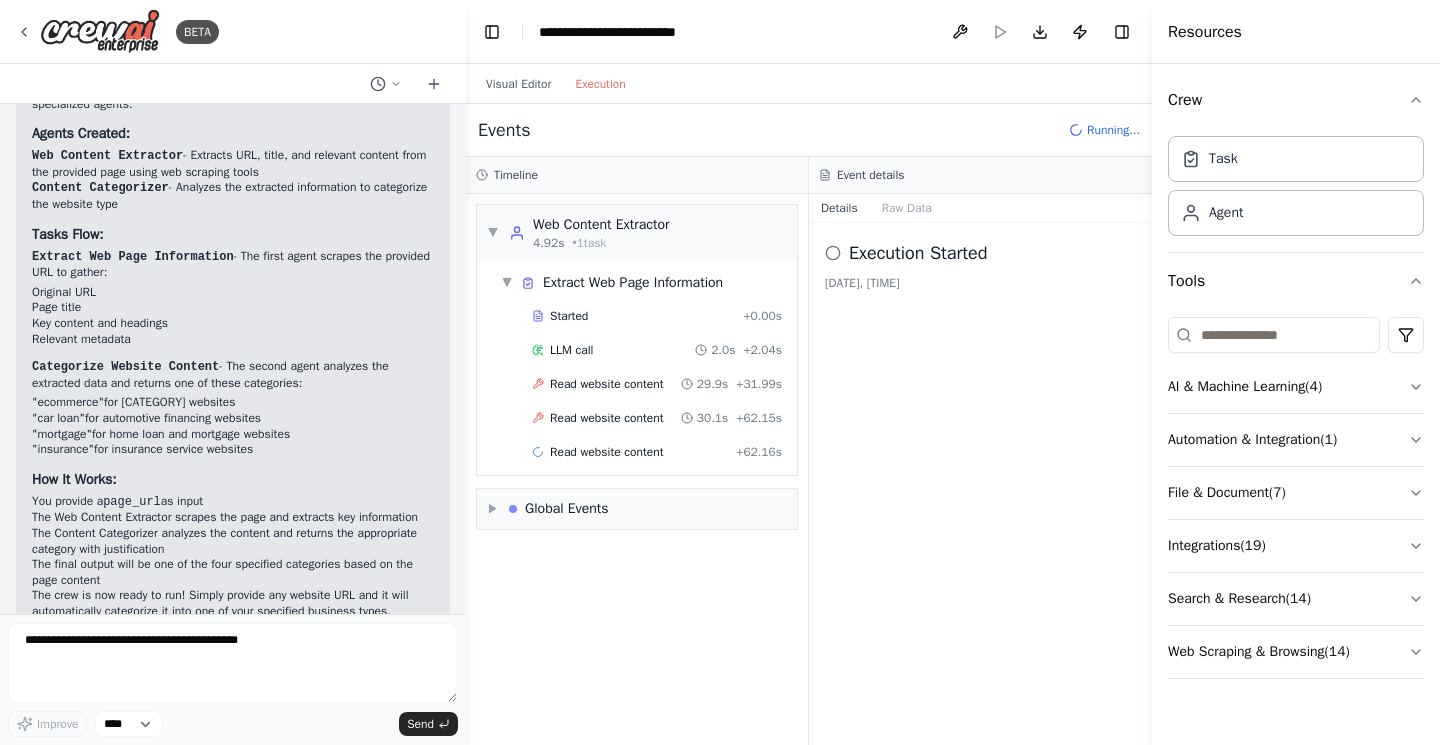 drag, startPoint x: 272, startPoint y: 184, endPoint x: 466, endPoint y: 186, distance: 194.01031 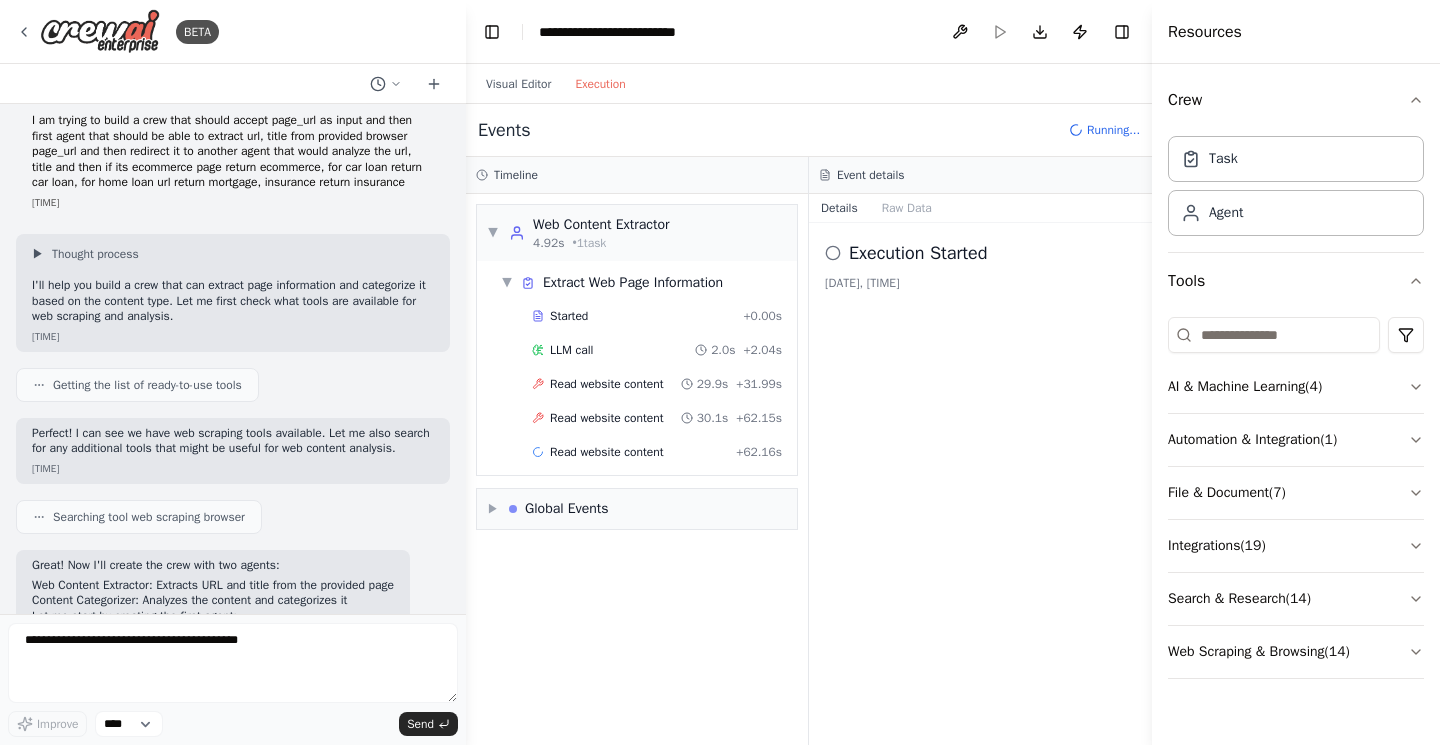 scroll, scrollTop: 0, scrollLeft: 0, axis: both 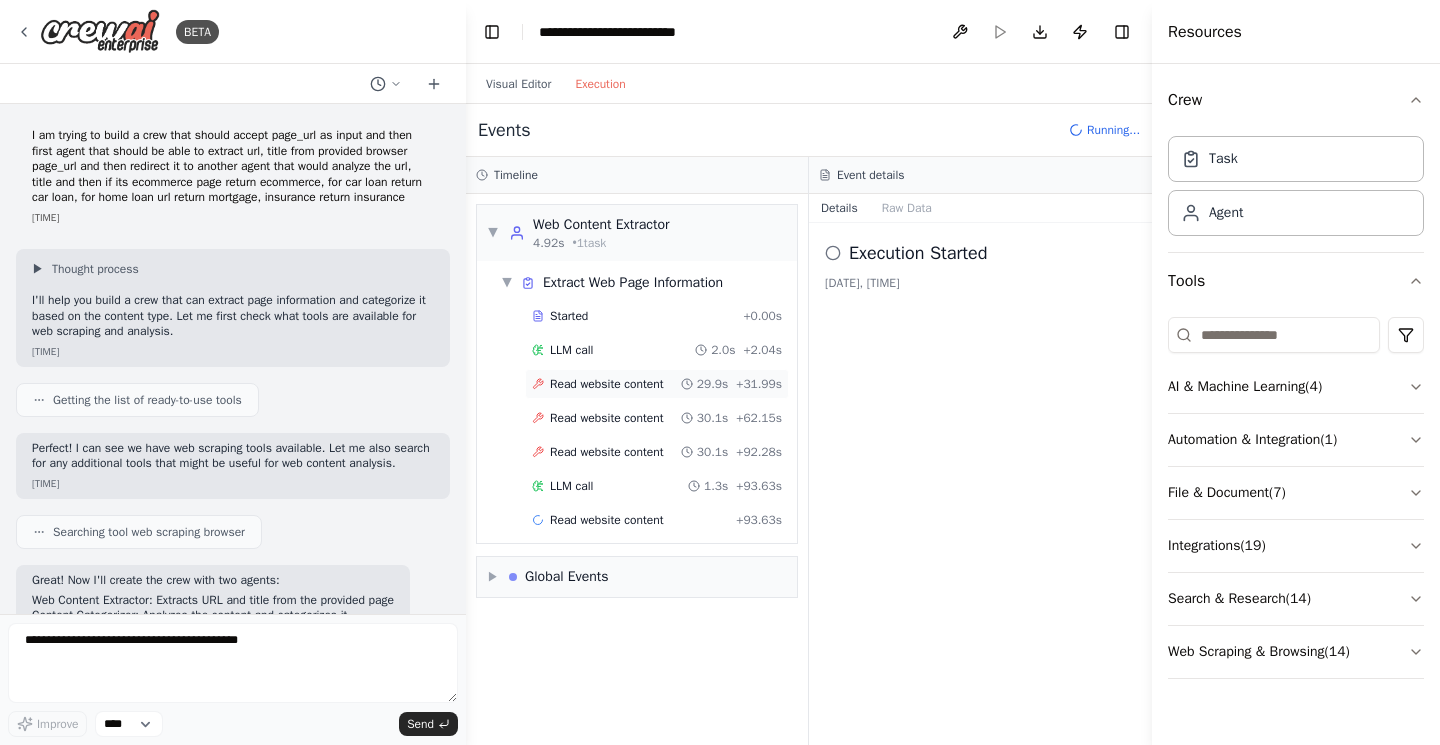 click on "Read website content" at bounding box center [607, 384] 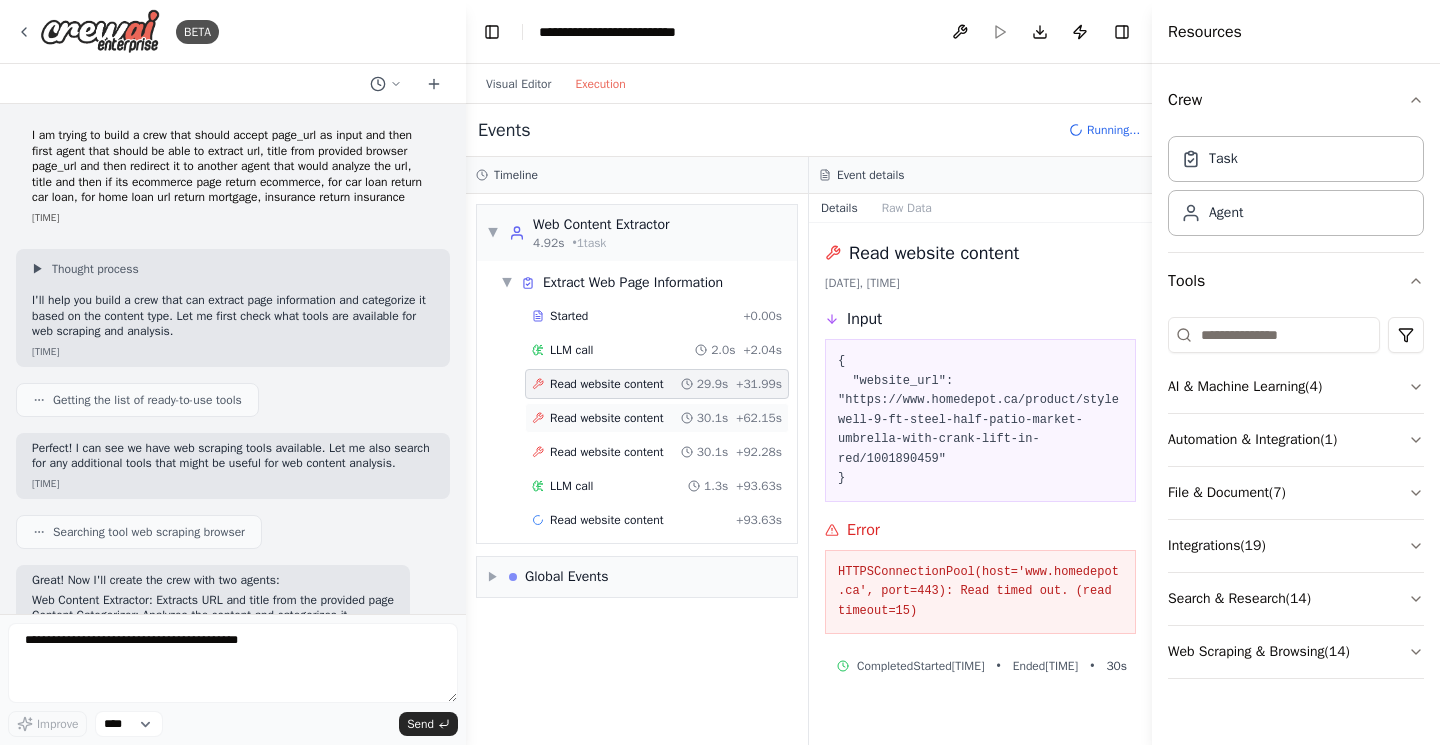 click on "Read website content" at bounding box center [607, 418] 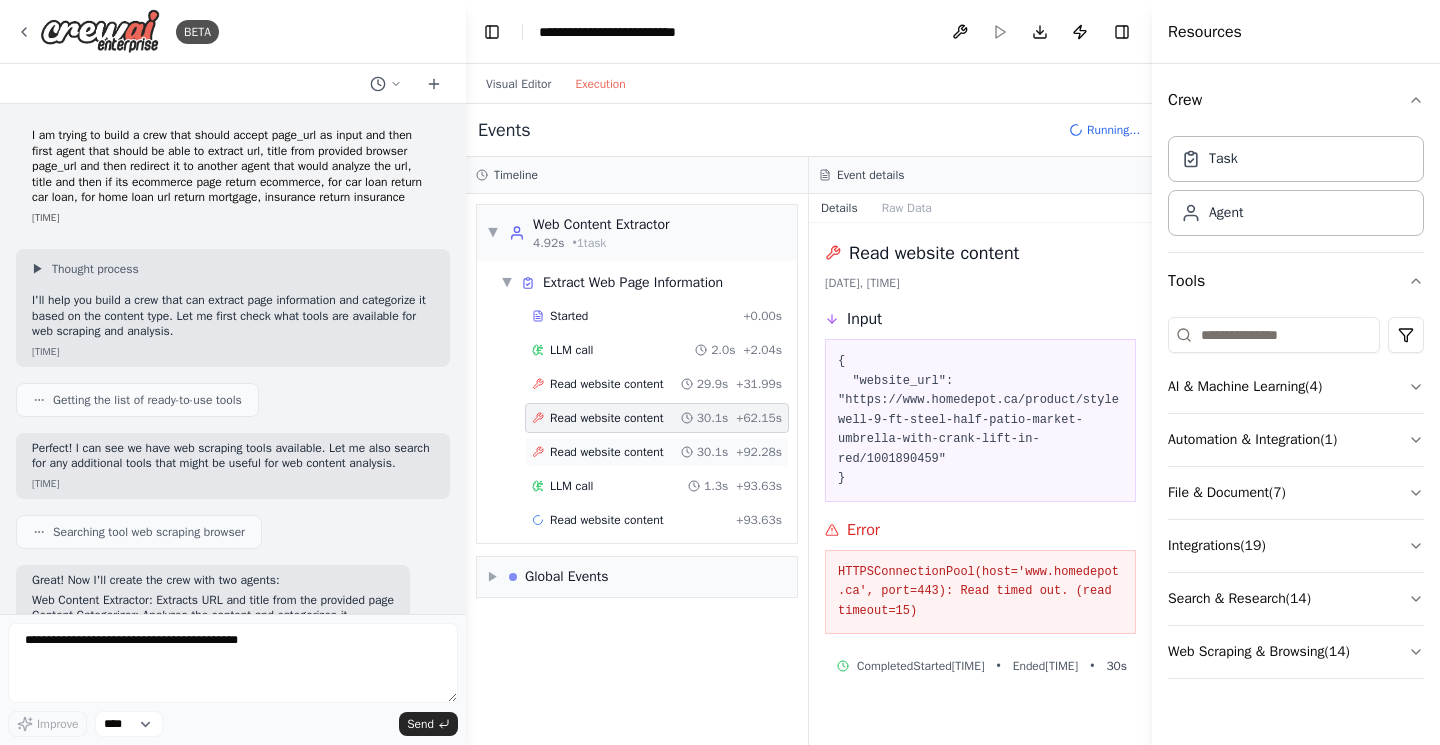 click on "Read website content" at bounding box center (607, 452) 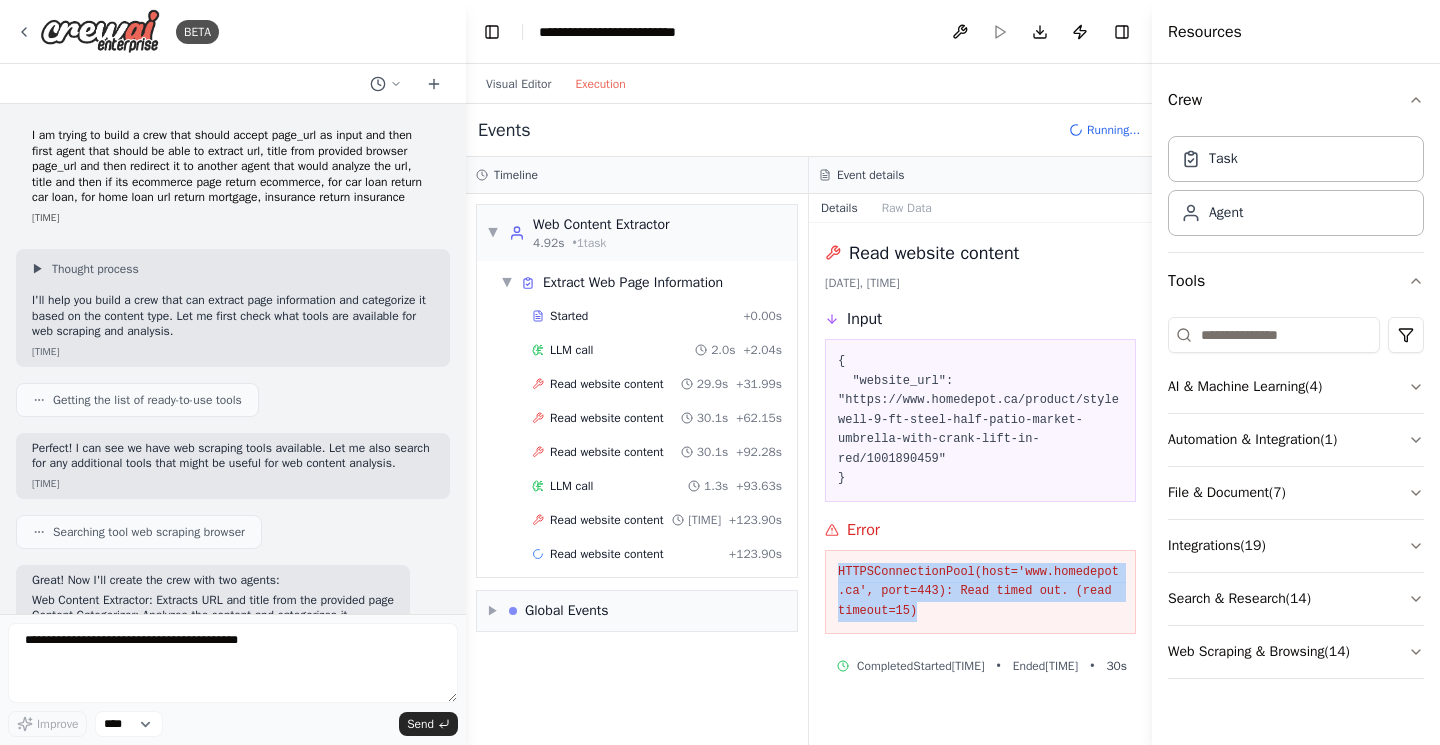 drag, startPoint x: 934, startPoint y: 604, endPoint x: 836, endPoint y: 567, distance: 104.75209 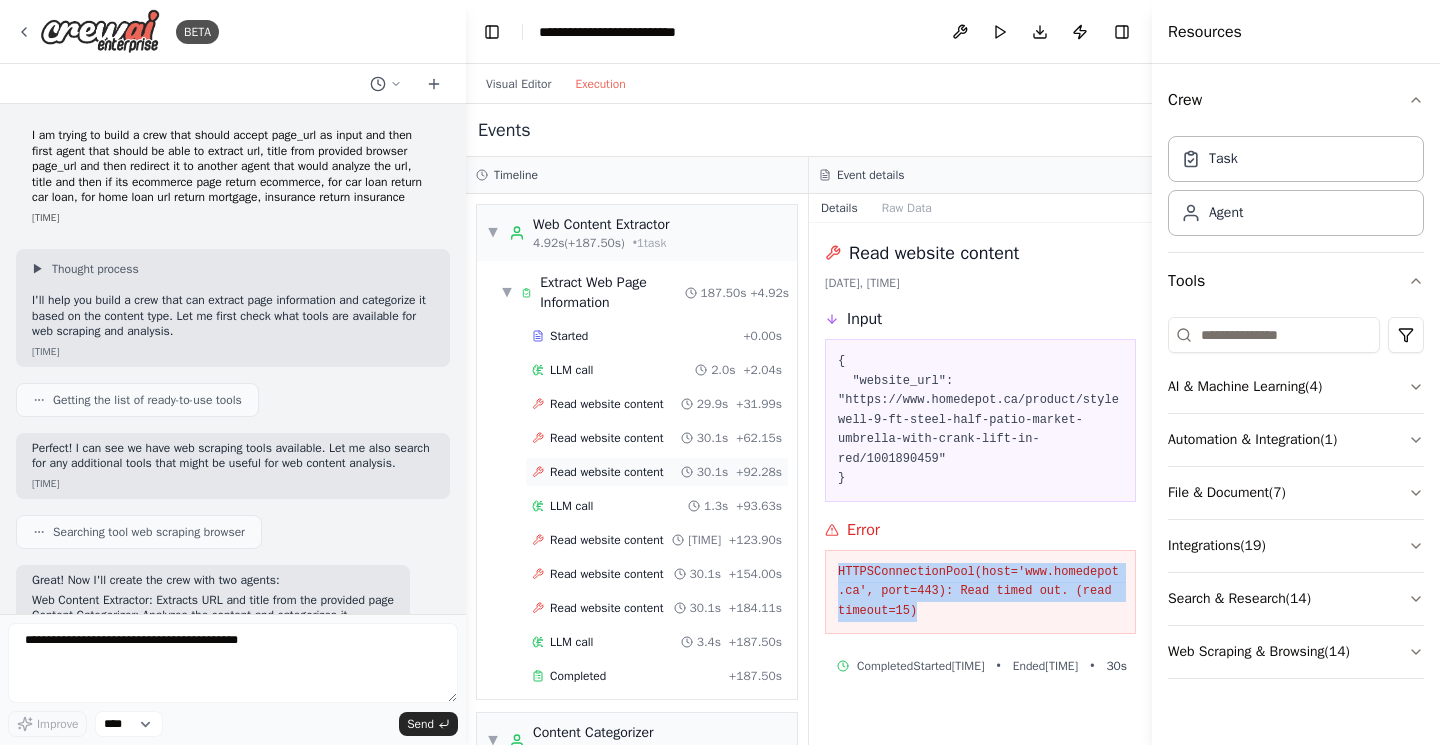 scroll, scrollTop: 267, scrollLeft: 0, axis: vertical 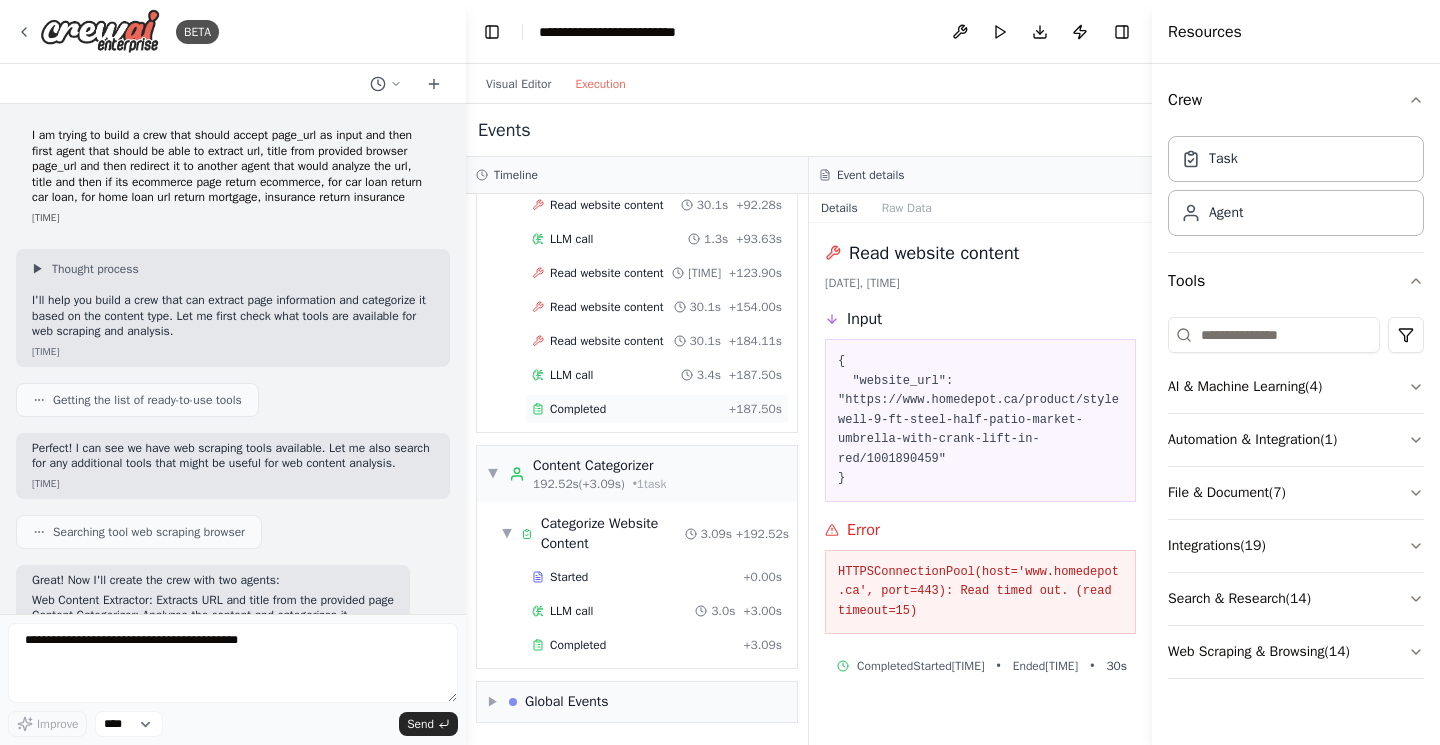 click on "Completed" at bounding box center (626, 409) 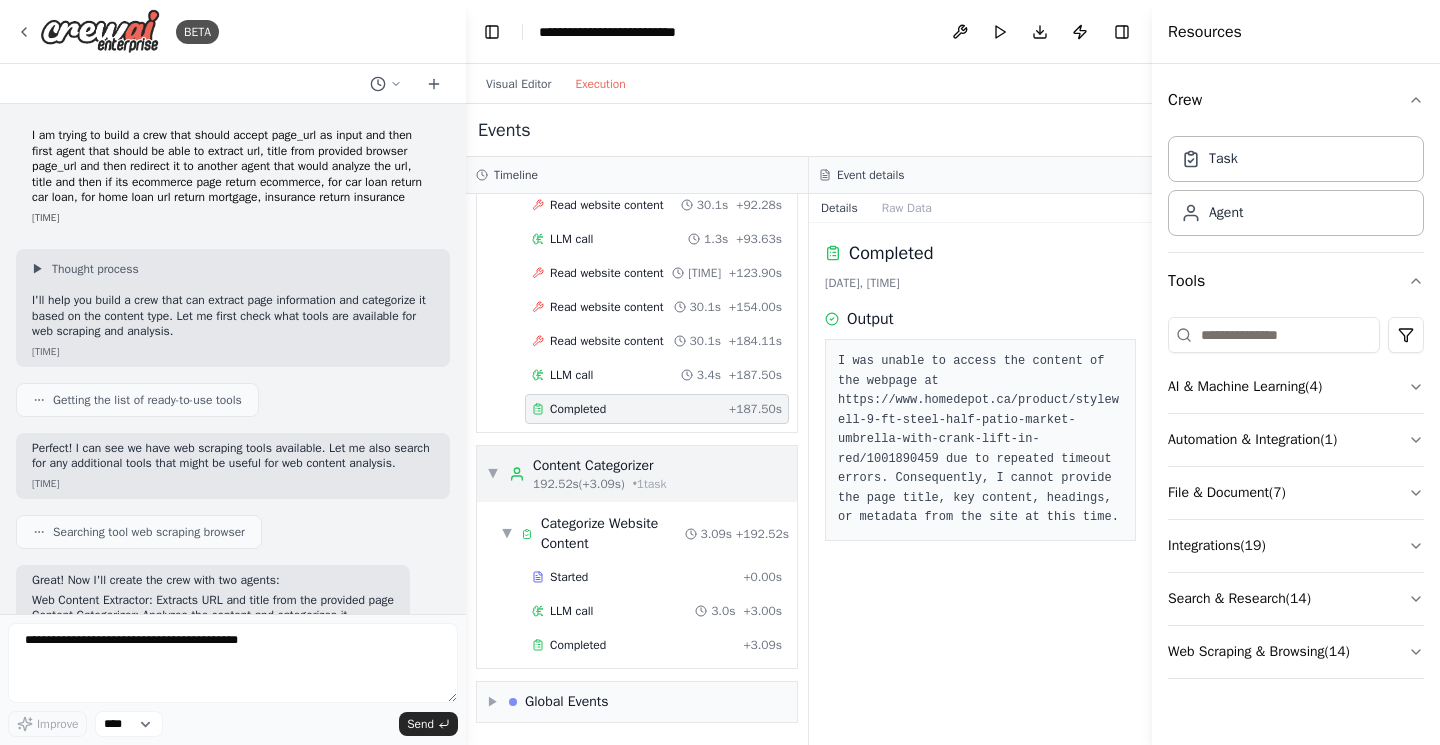 click on "Content Categorizer" at bounding box center (600, 466) 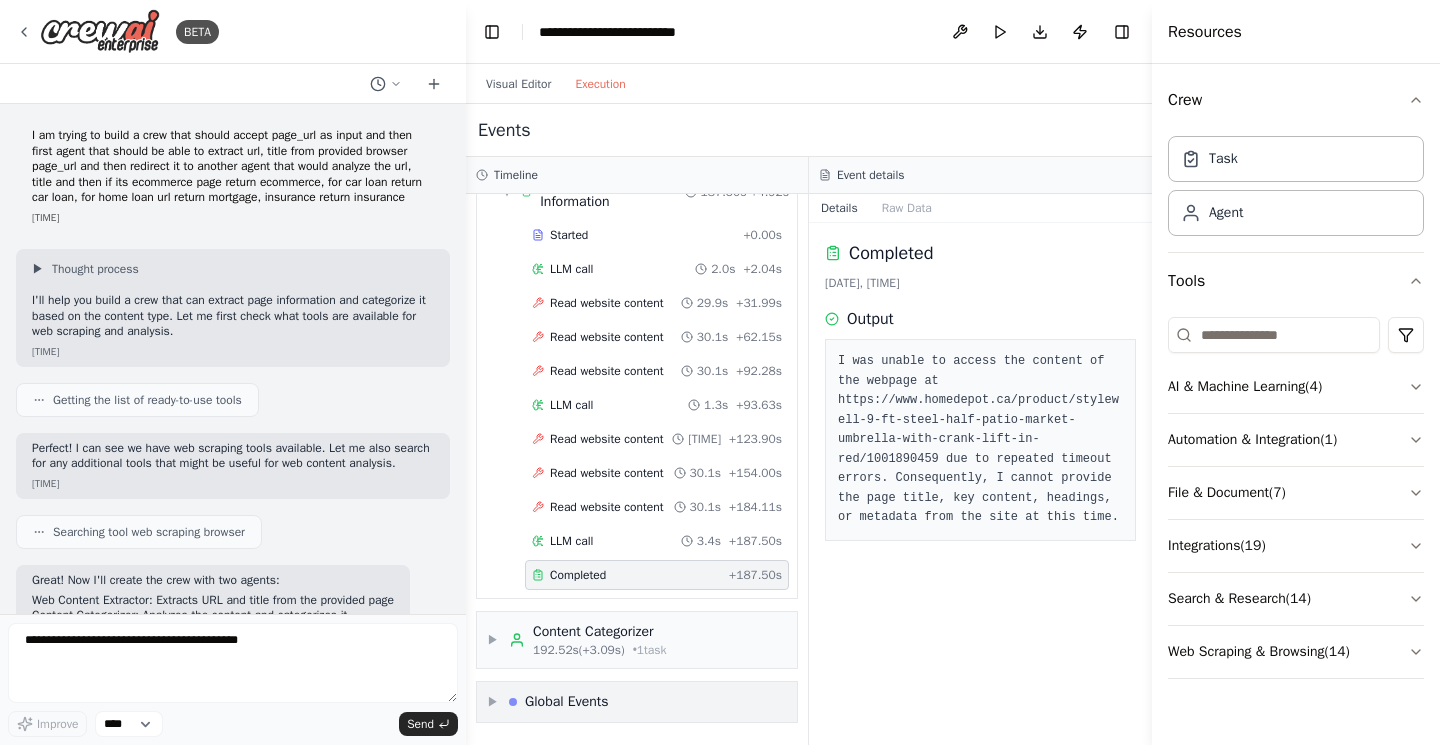 click on "▶ Global Events" at bounding box center (637, 702) 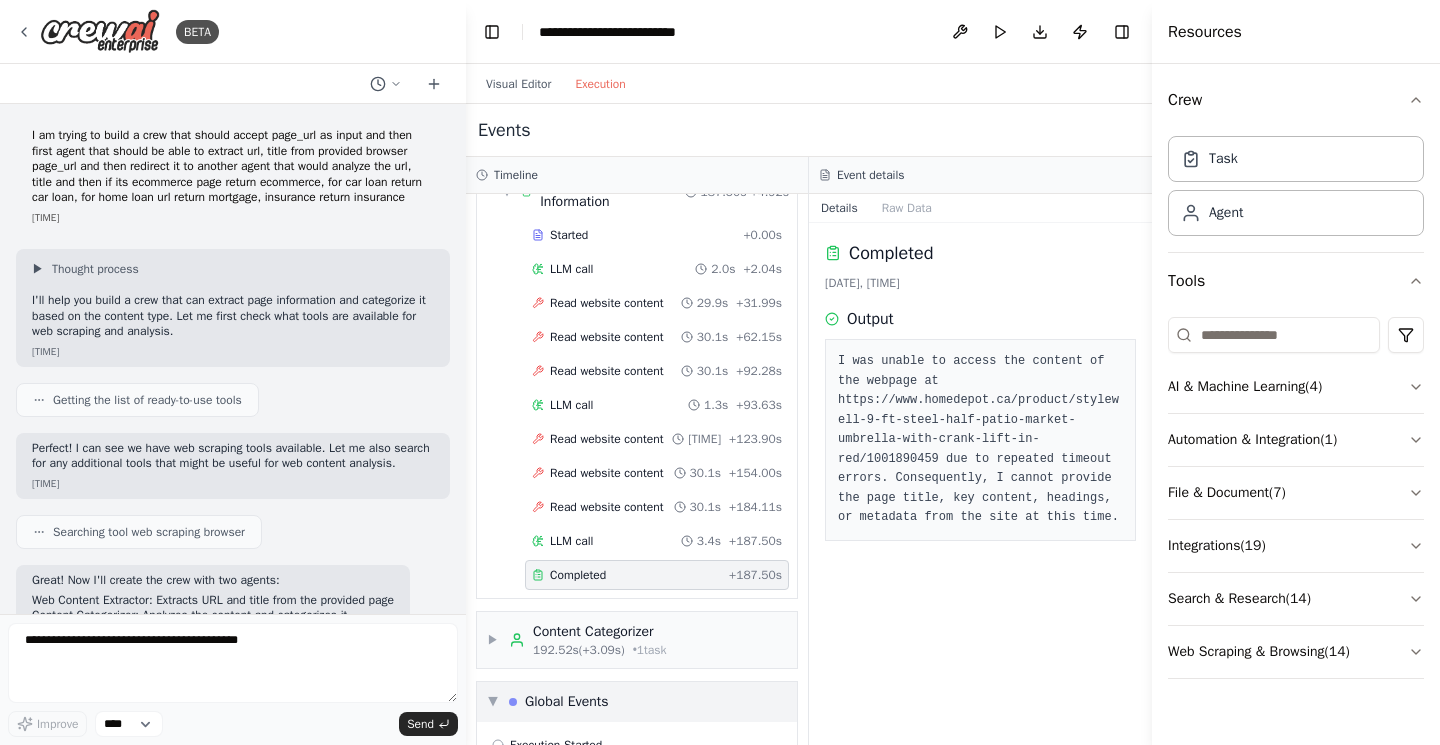 scroll, scrollTop: 249, scrollLeft: 0, axis: vertical 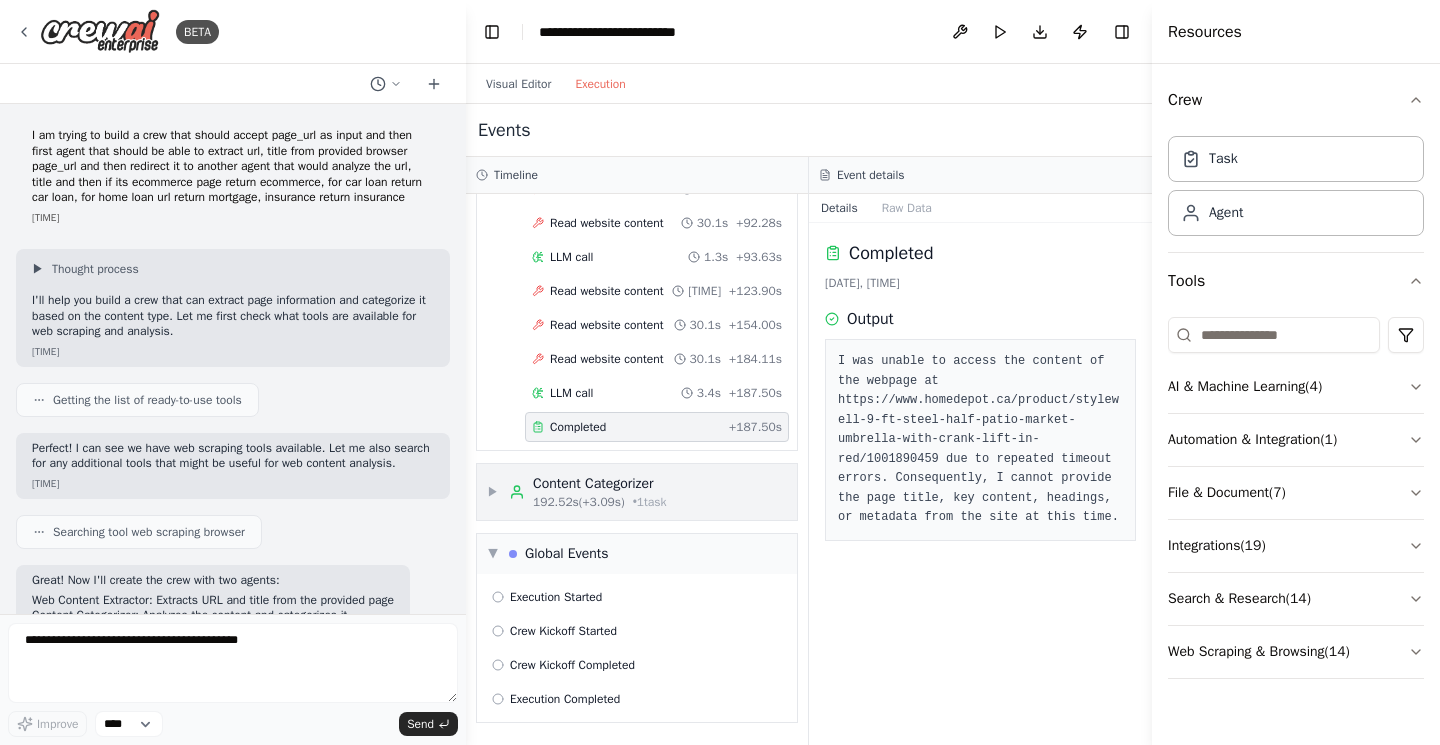 click on "▶ Content Categorizer 192.52s  (+3.09s) •  1  task" at bounding box center (637, 492) 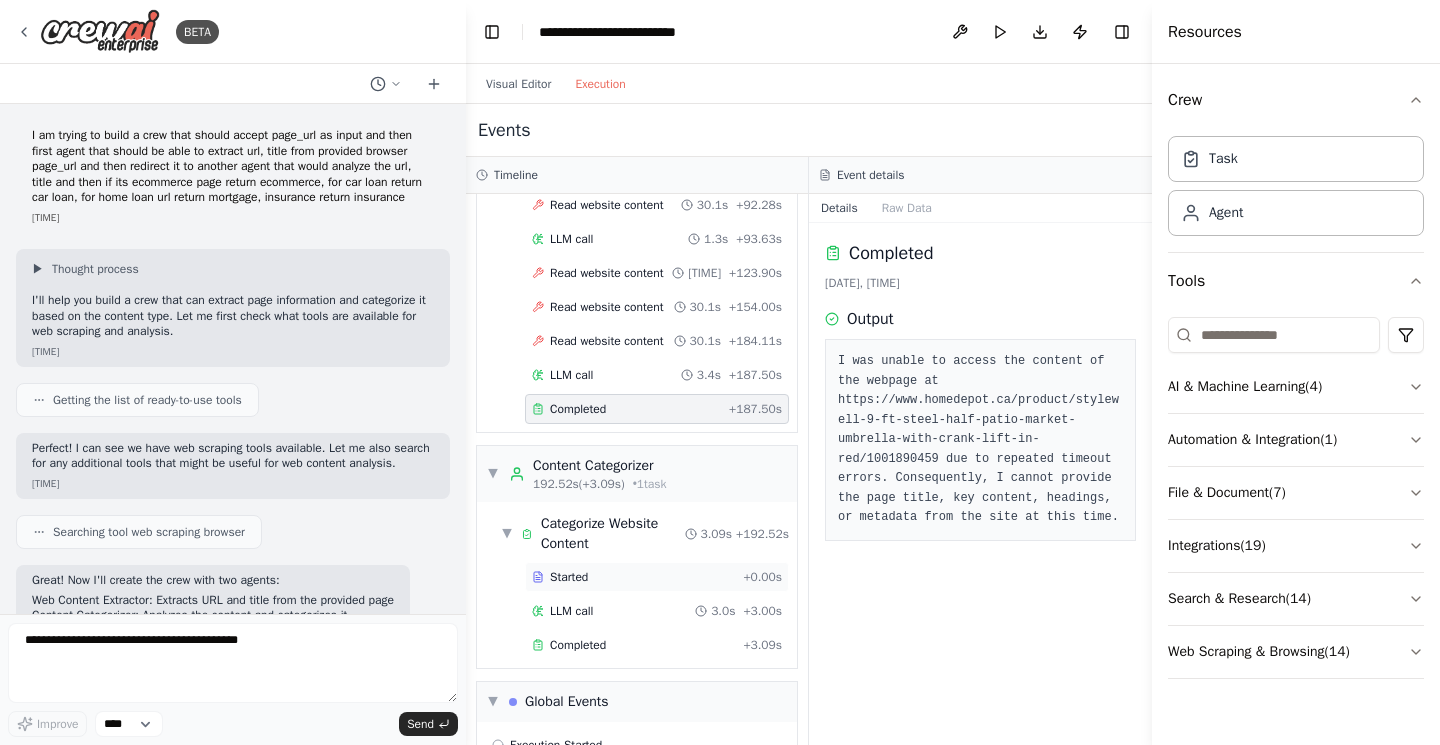 click on "Started" at bounding box center (633, 577) 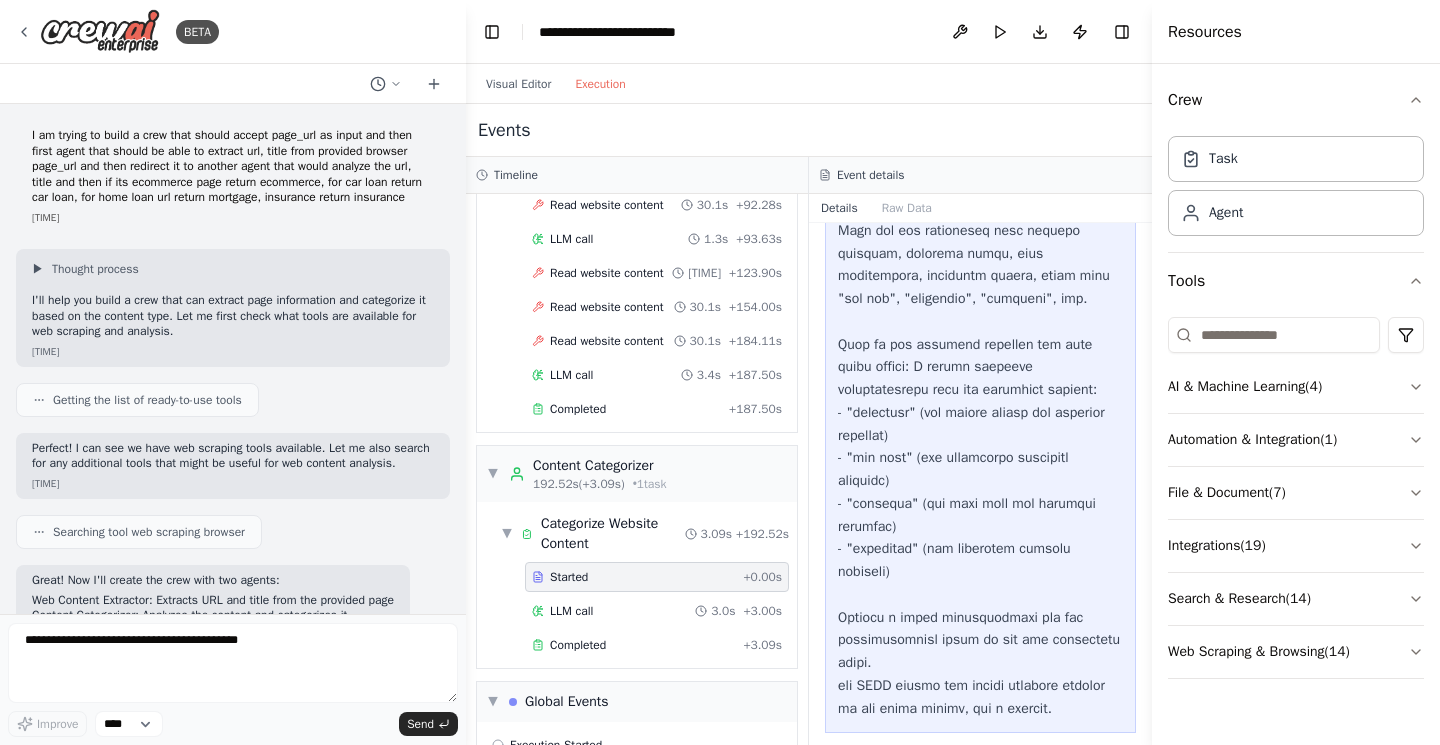 scroll, scrollTop: 471, scrollLeft: 0, axis: vertical 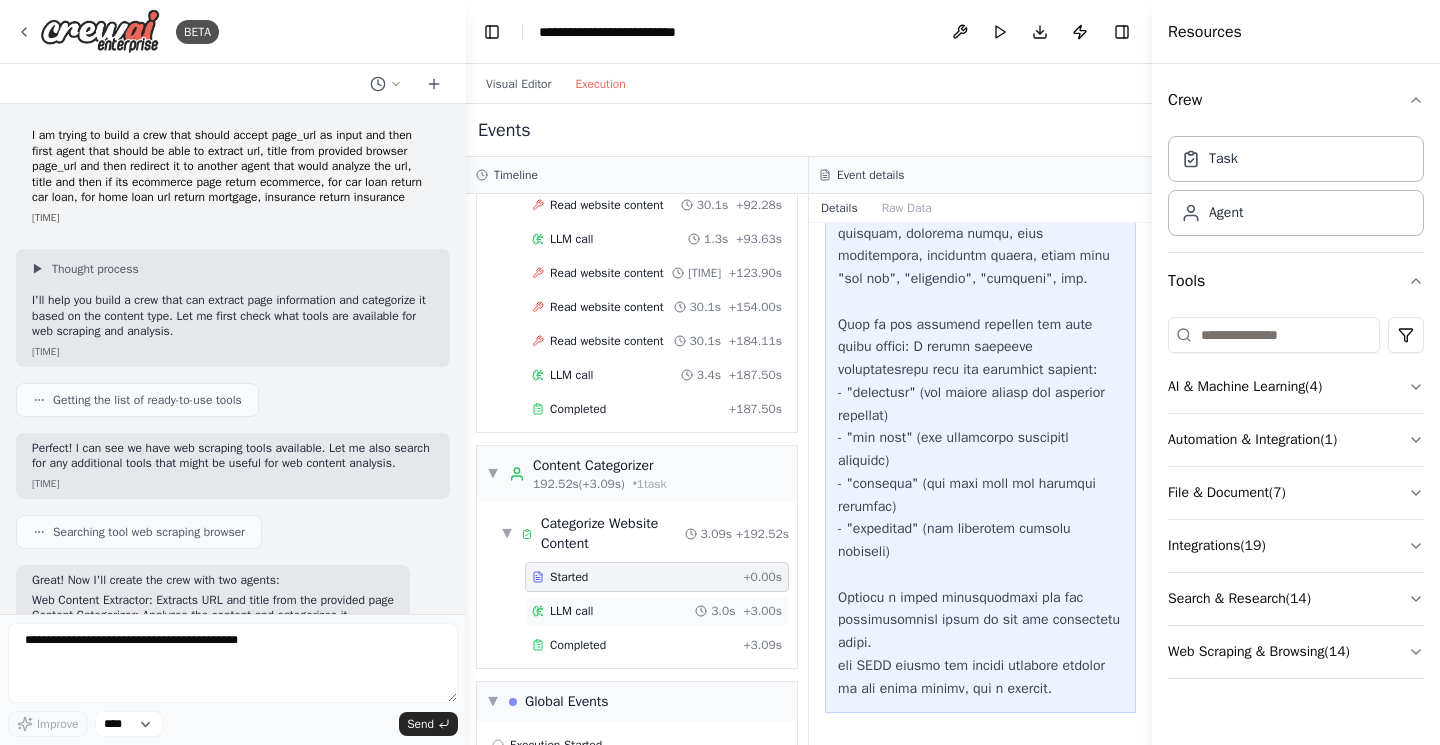click on "LLM call 3.0s + 3.00s" at bounding box center (657, 611) 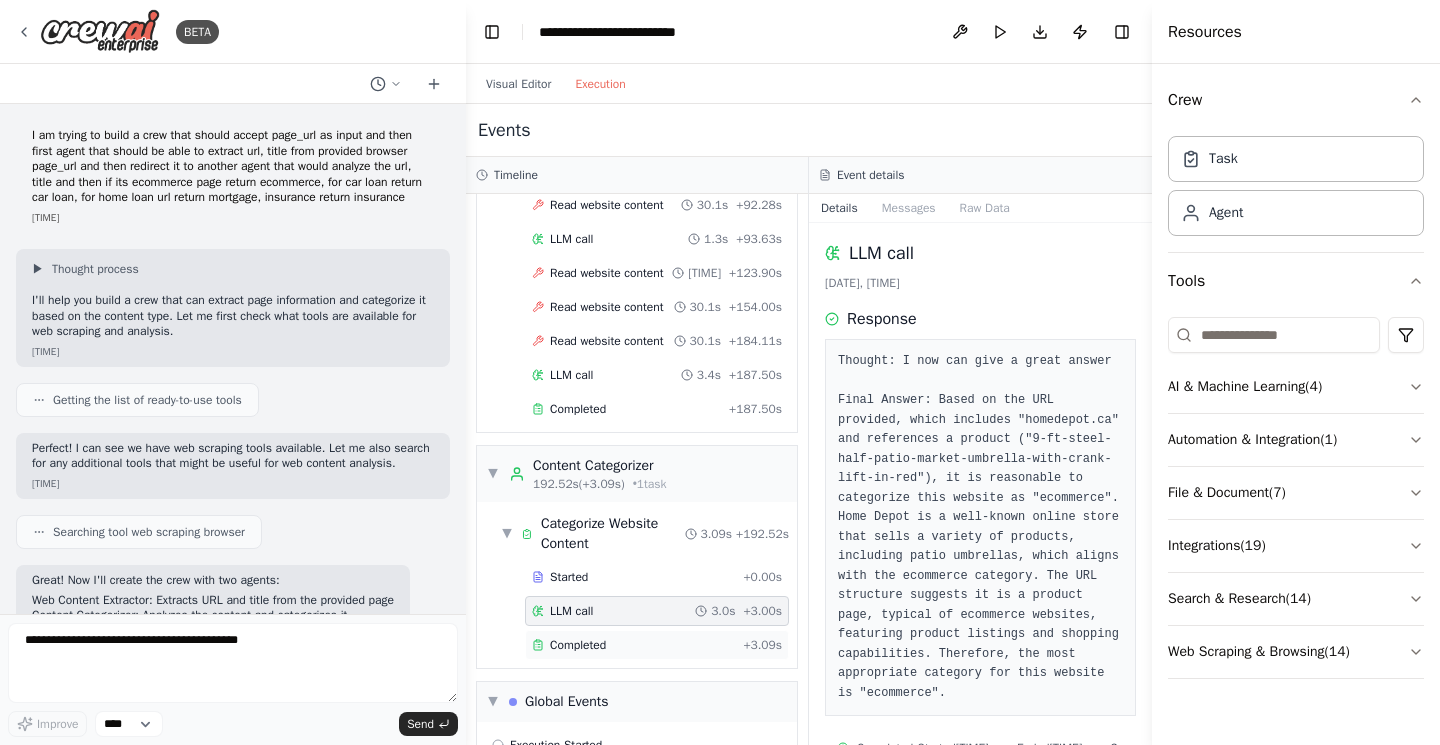 click on "Completed + 3.09s" at bounding box center (657, 645) 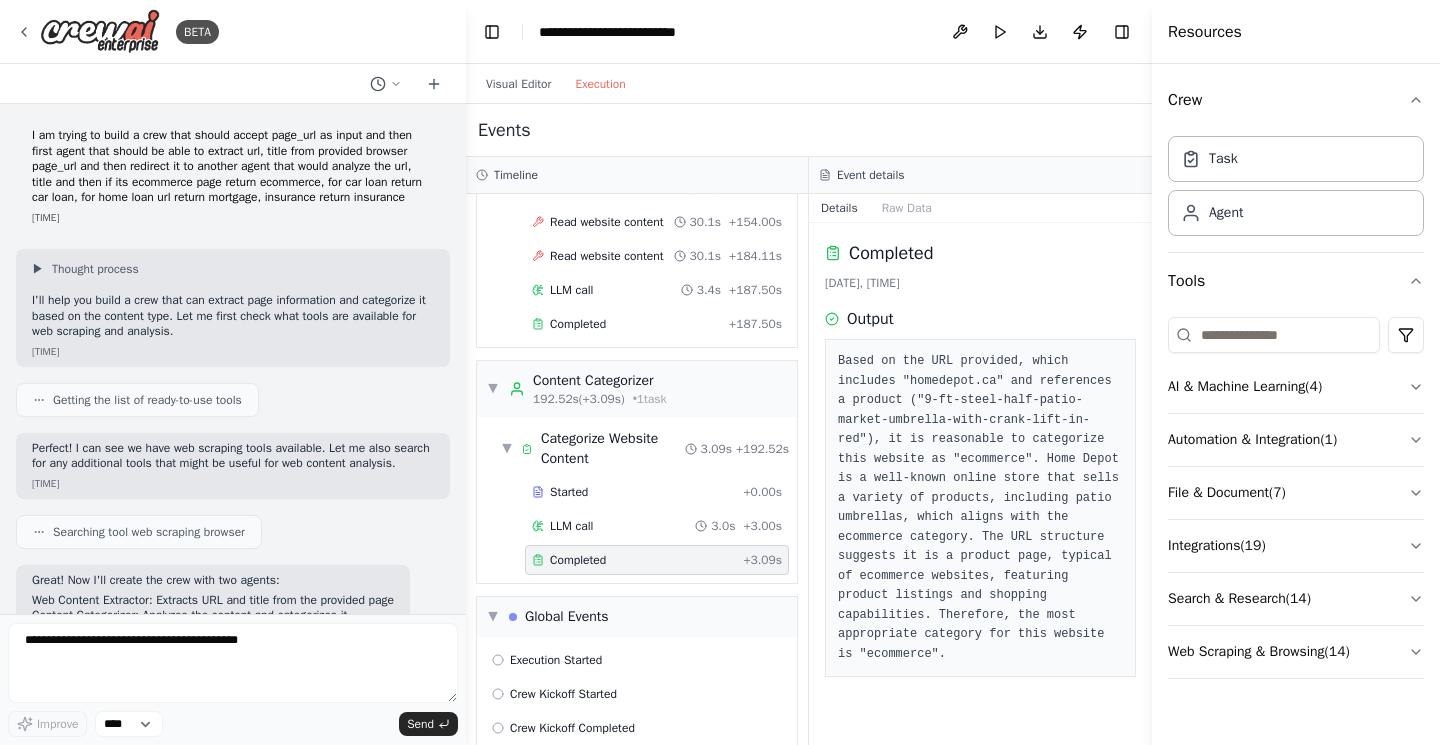 scroll, scrollTop: 415, scrollLeft: 0, axis: vertical 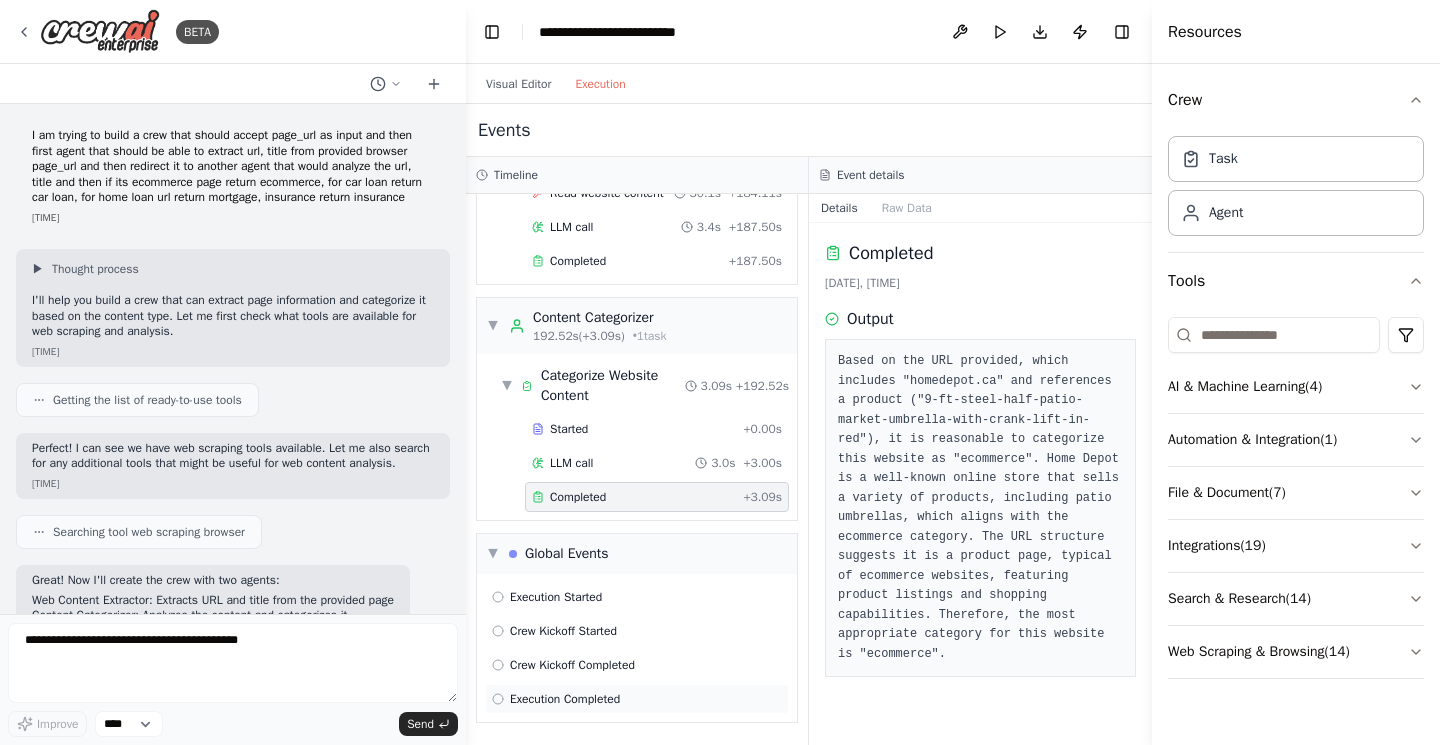click on "Execution Completed" at bounding box center (637, 699) 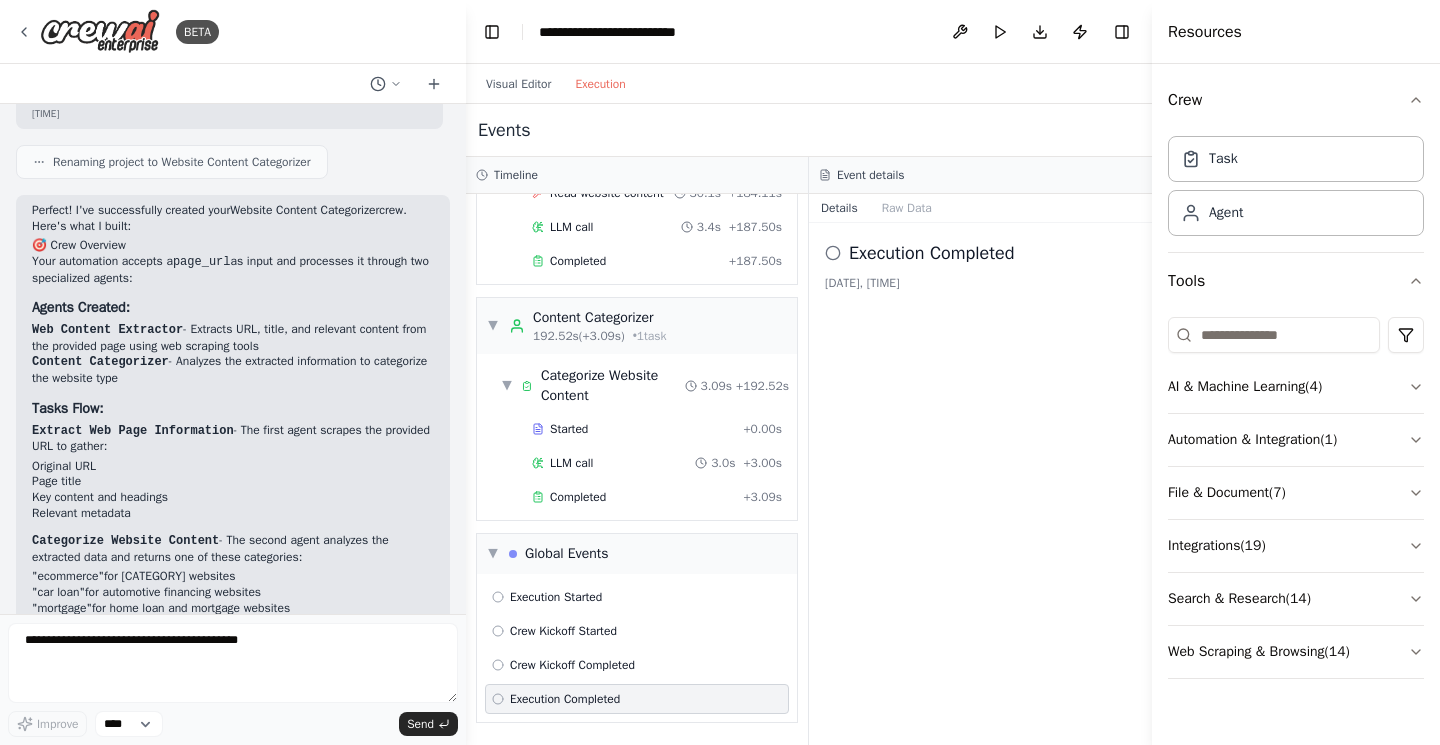 scroll, scrollTop: 1449, scrollLeft: 0, axis: vertical 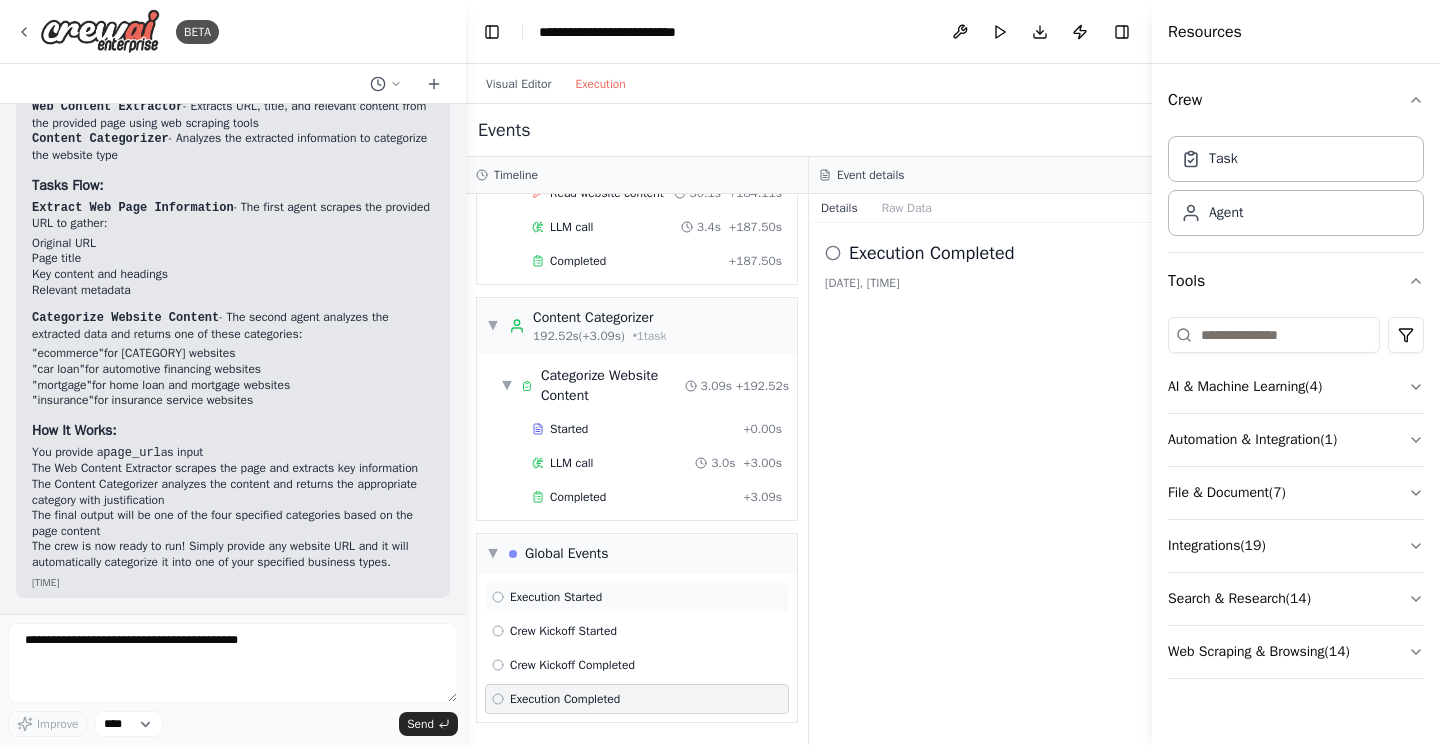 click on "Execution Started" at bounding box center [556, 597] 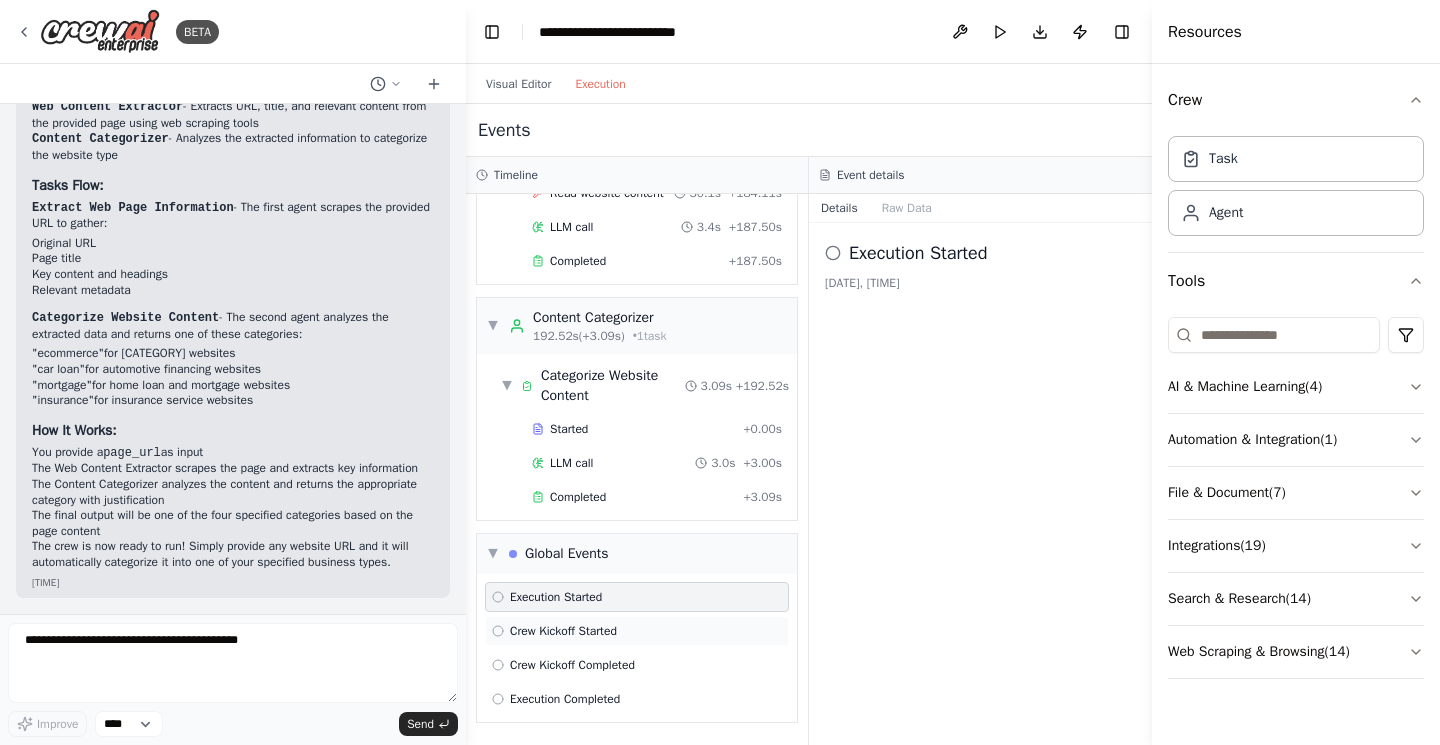 click on "Crew Kickoff Started" at bounding box center [563, 631] 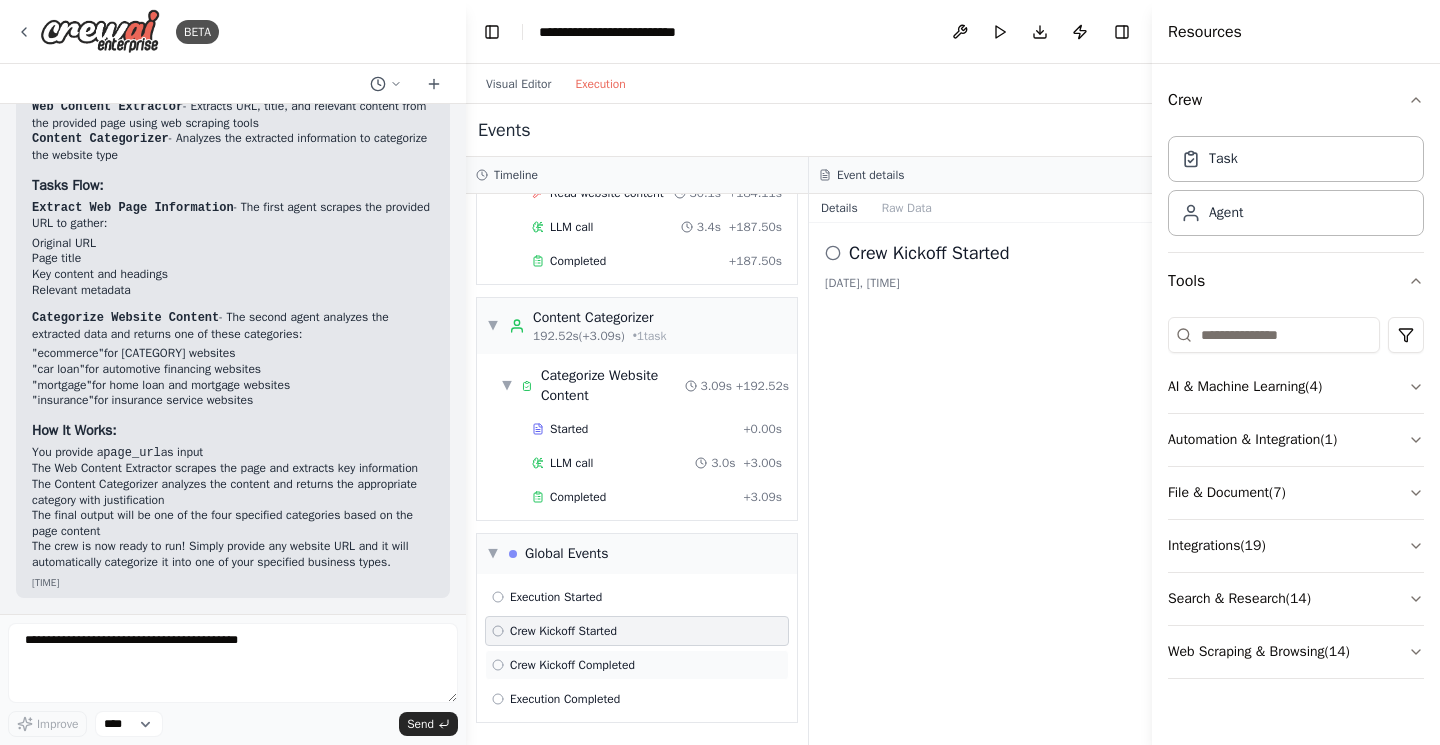 click on "Crew Kickoff Completed" at bounding box center [572, 665] 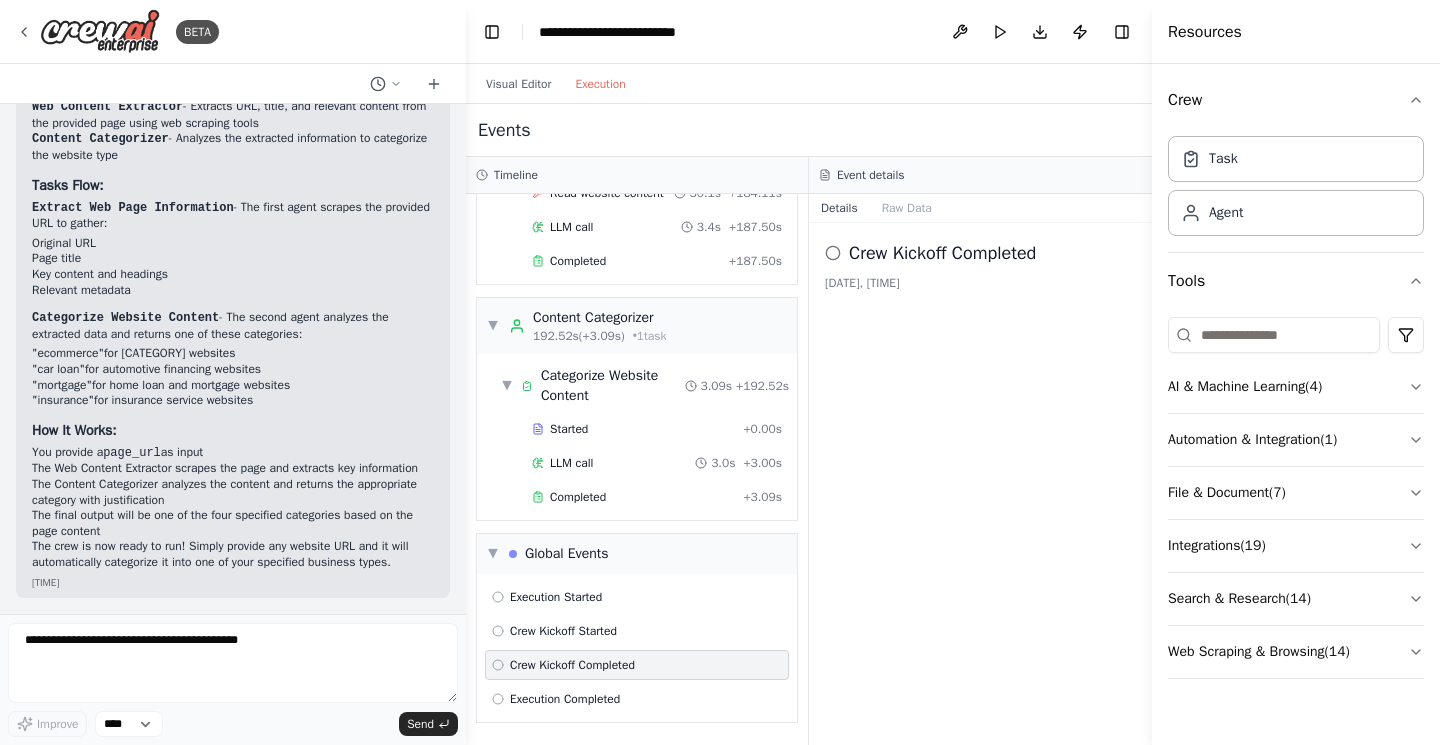 click on "Crew Kickoff Completed" at bounding box center [637, 665] 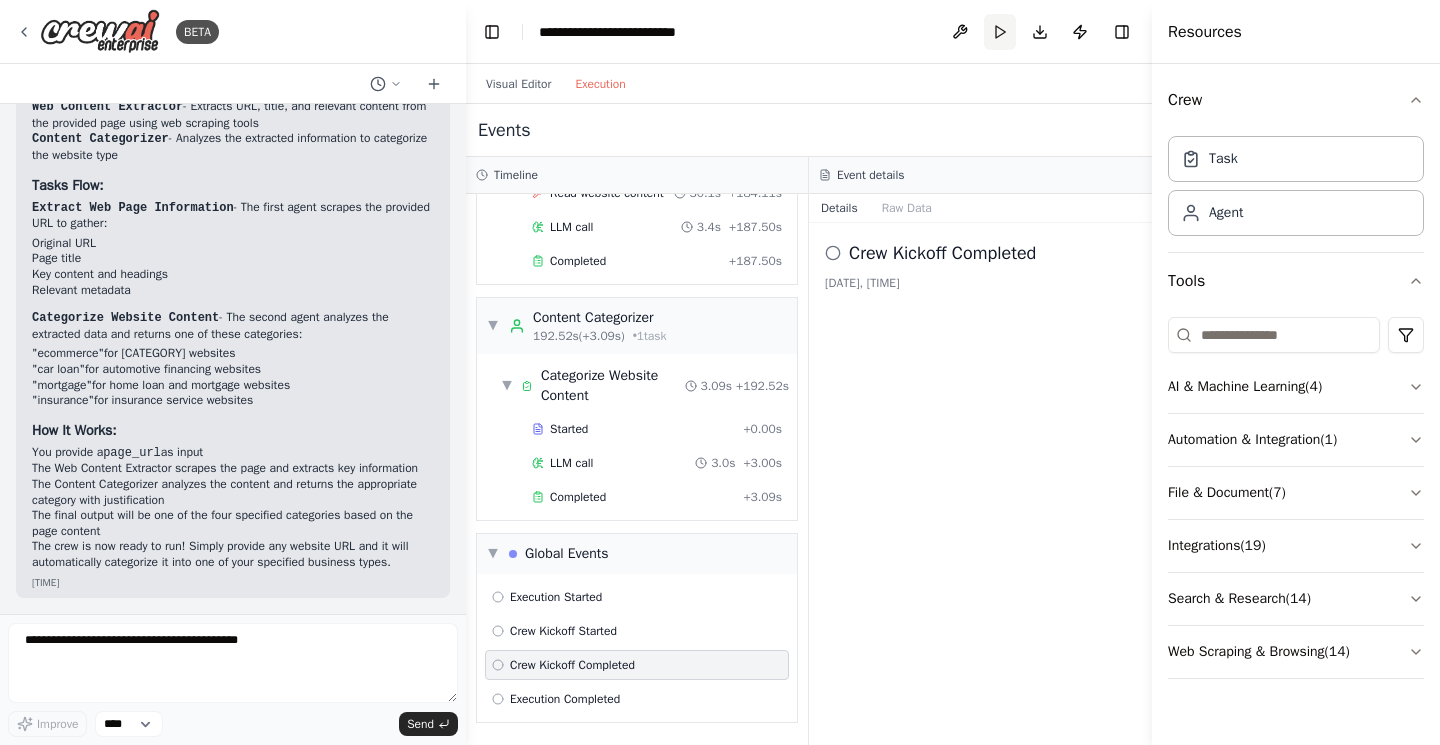 click on "Run" at bounding box center (1000, 32) 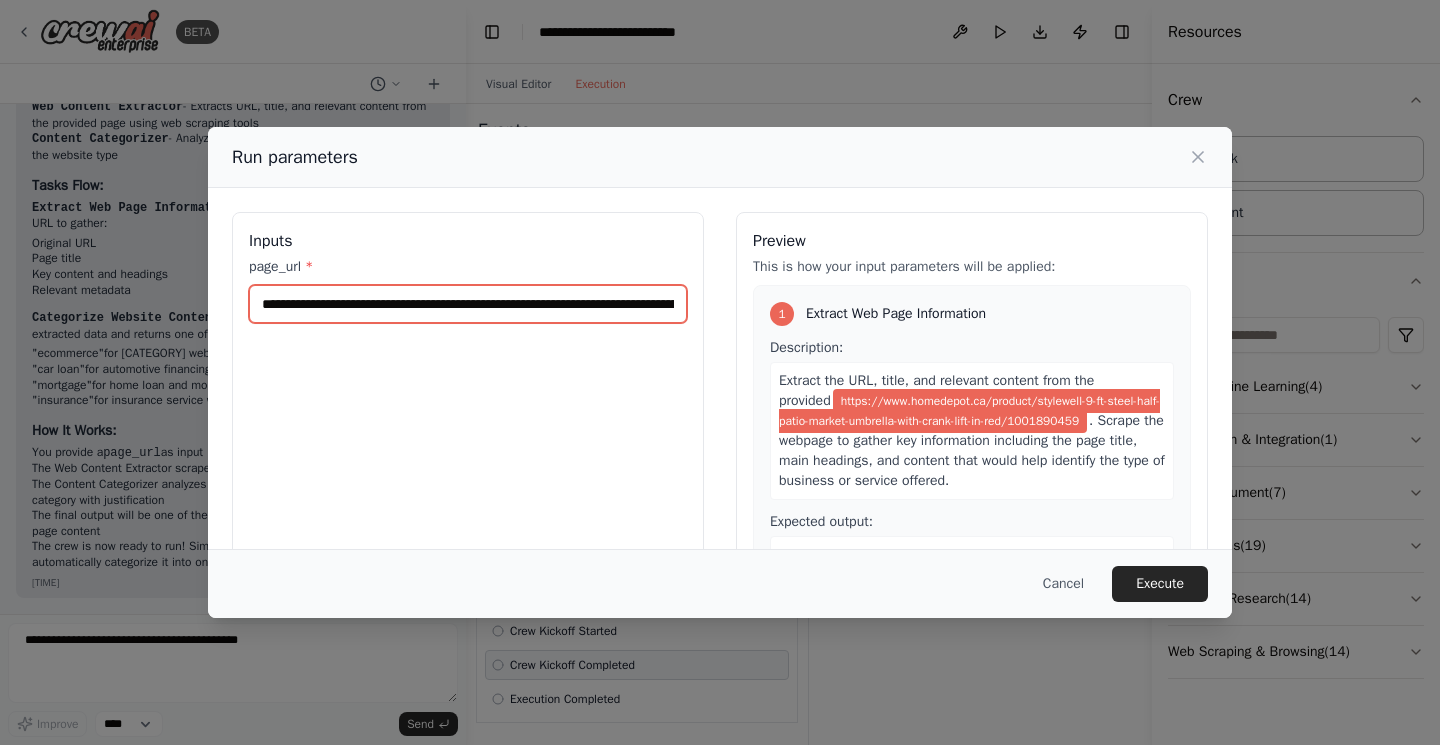 click on "**********" at bounding box center [468, 304] 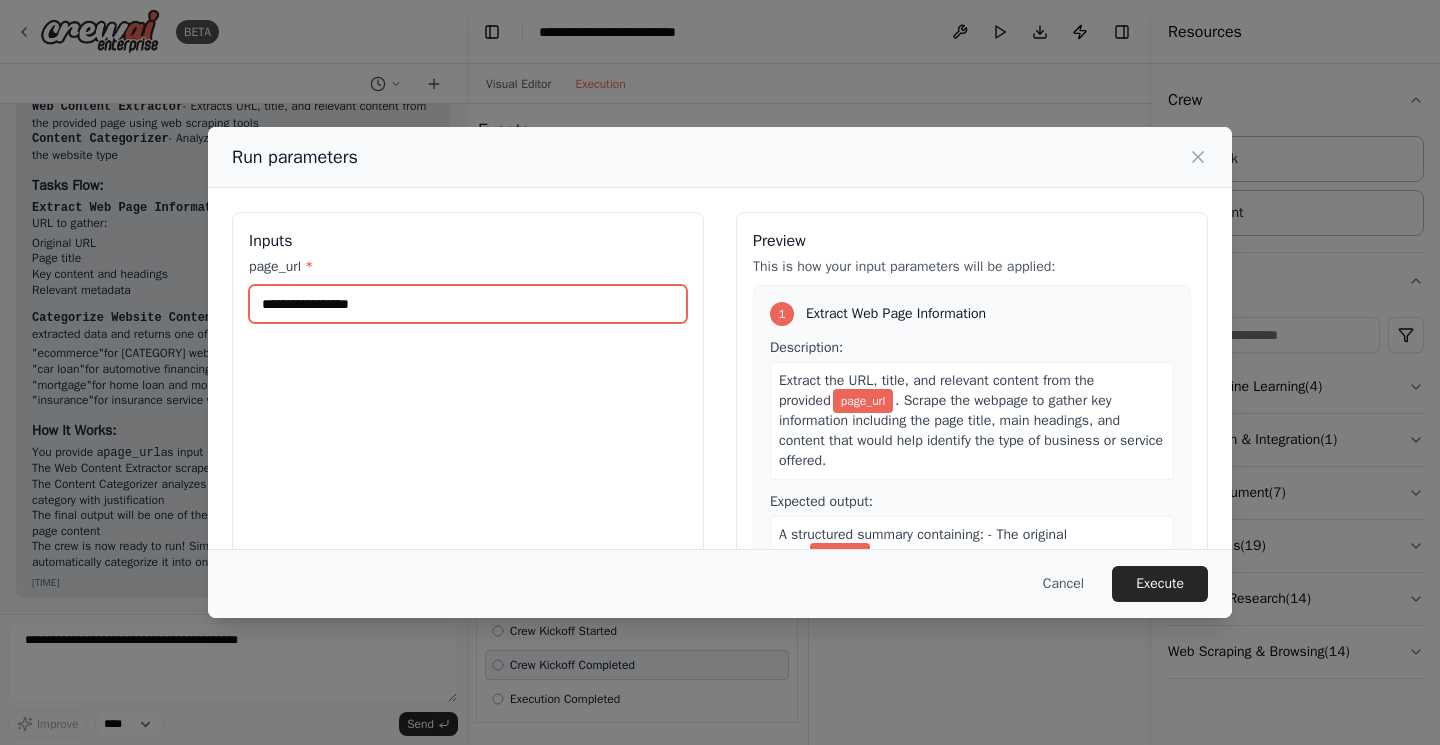 paste on "**********" 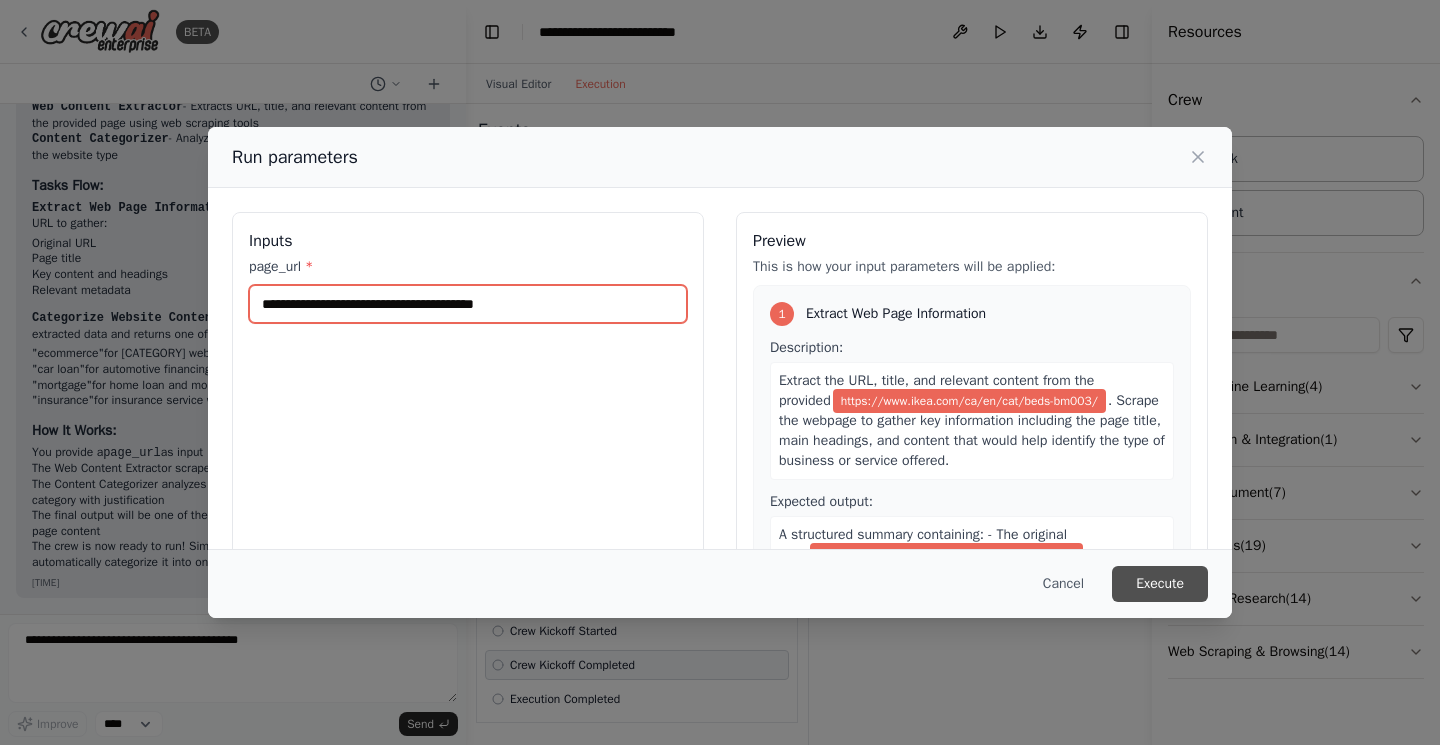 type on "**********" 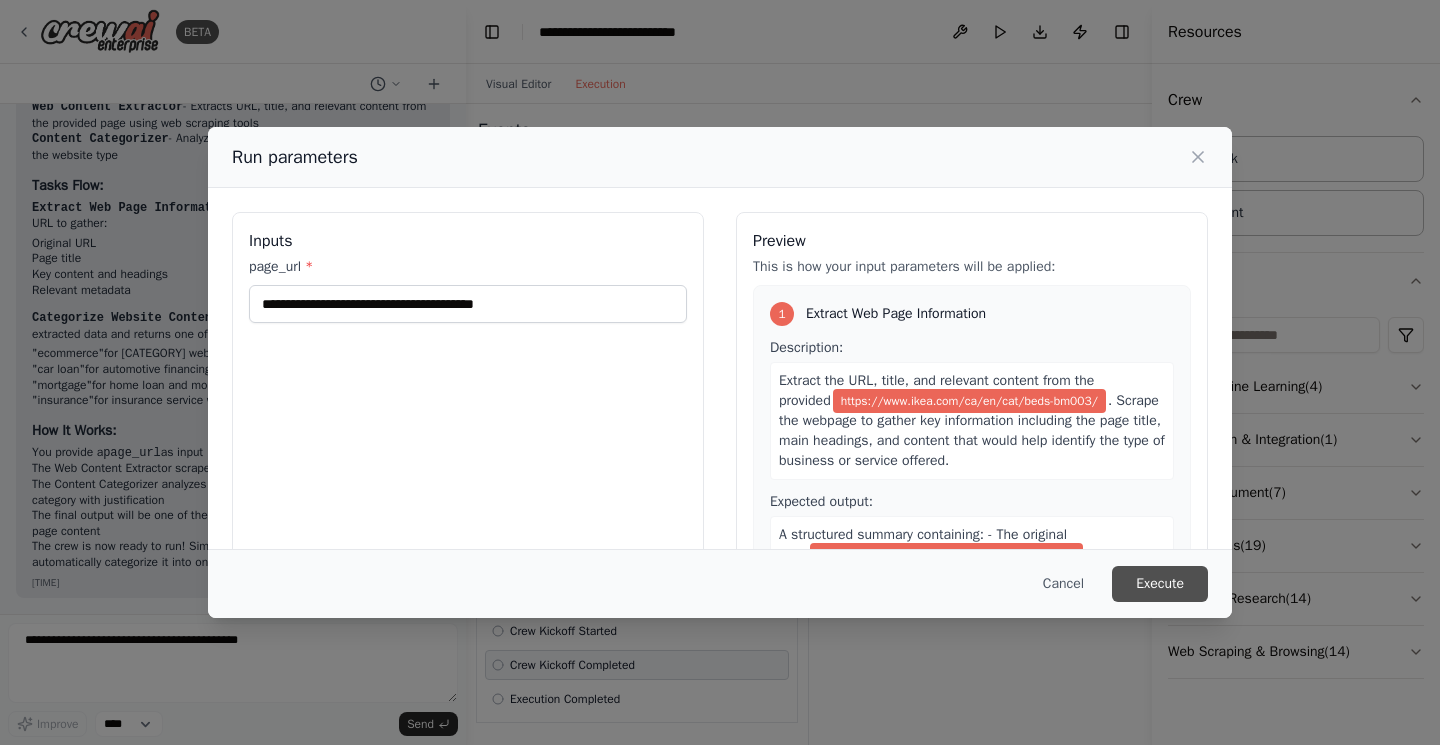 click on "Execute" at bounding box center (1160, 584) 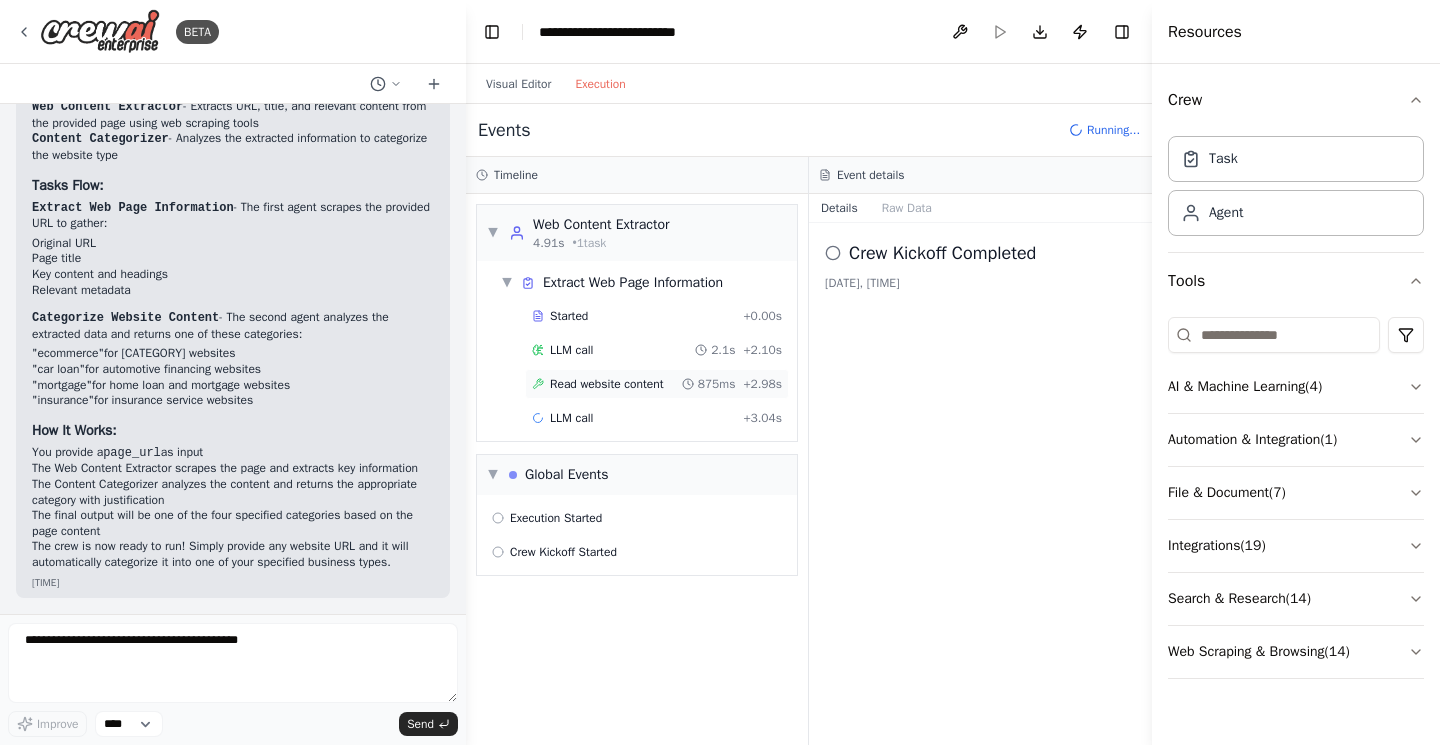 click on "Read website content" at bounding box center [607, 384] 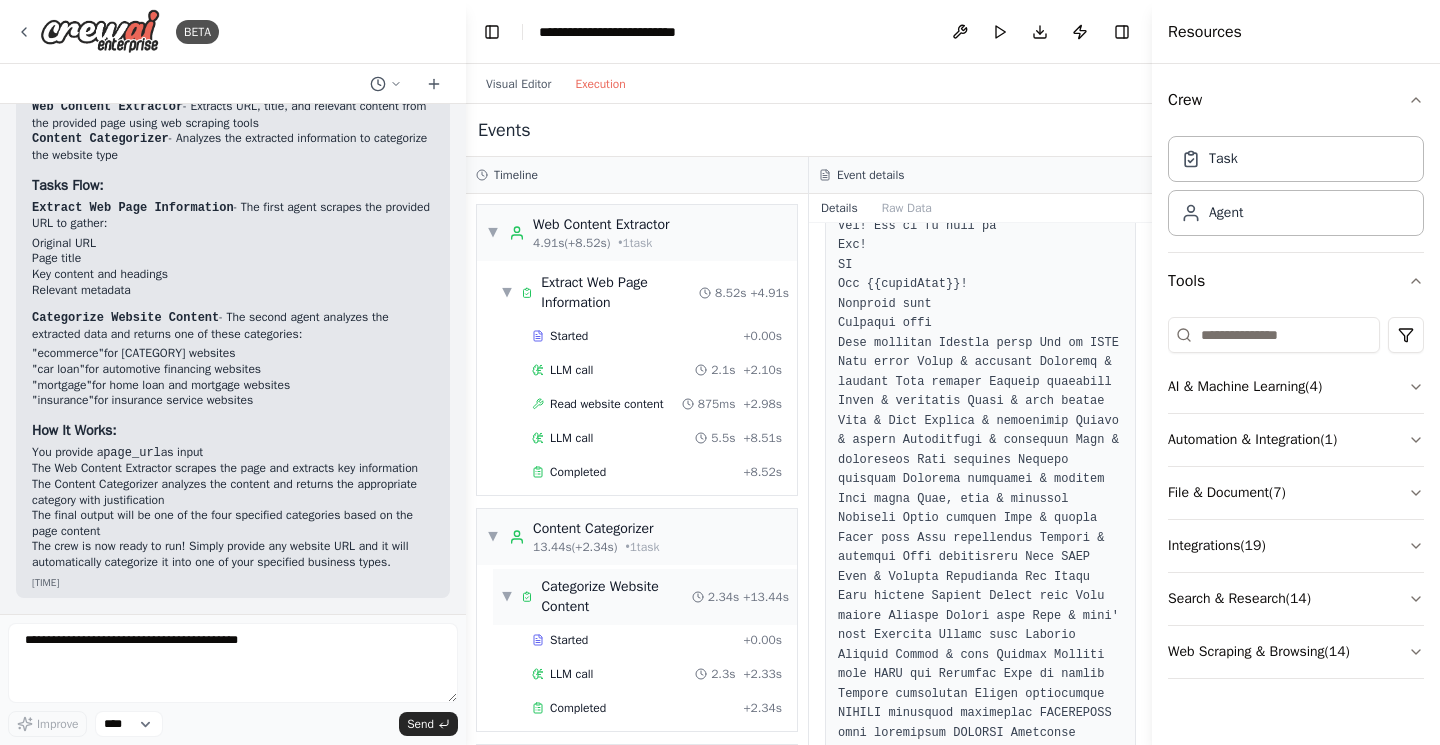 scroll, scrollTop: 492, scrollLeft: 0, axis: vertical 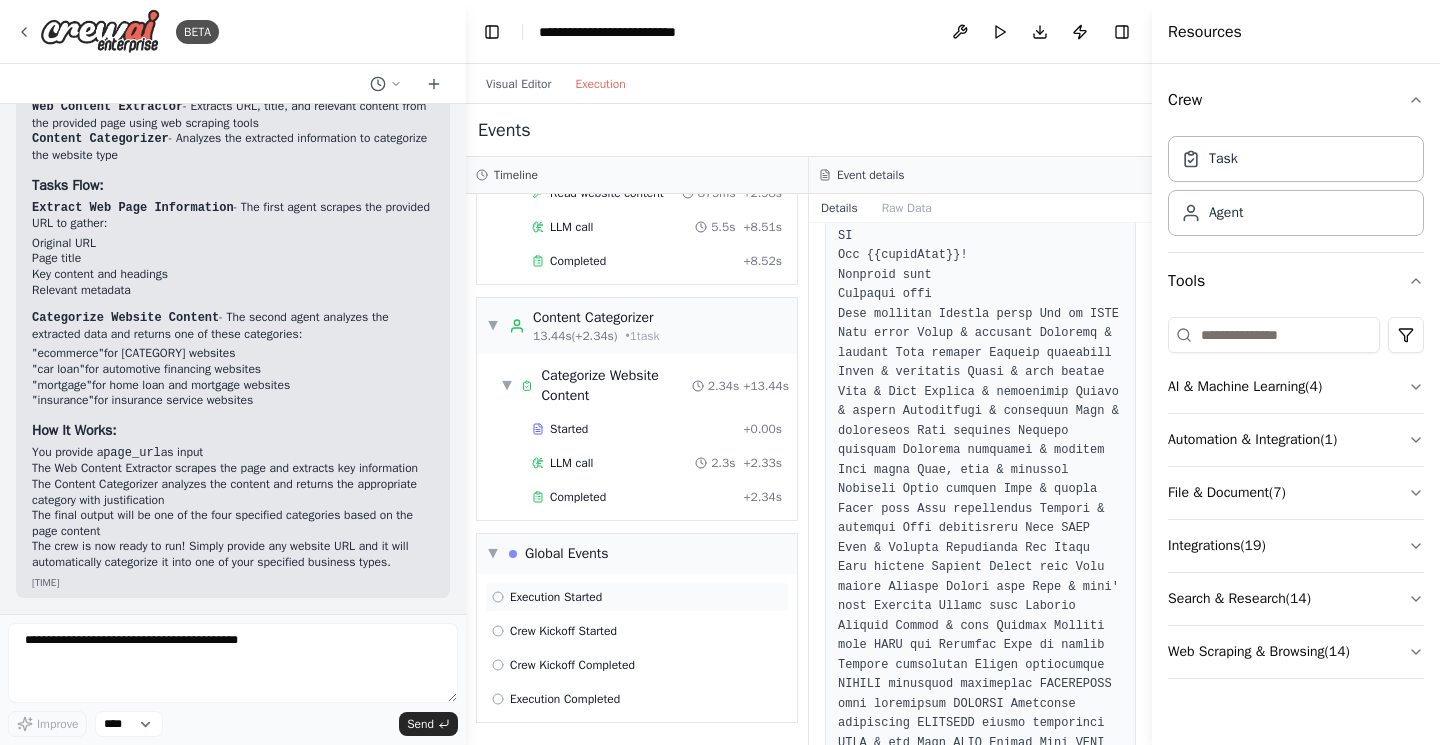 click on "Execution Started" at bounding box center [556, 597] 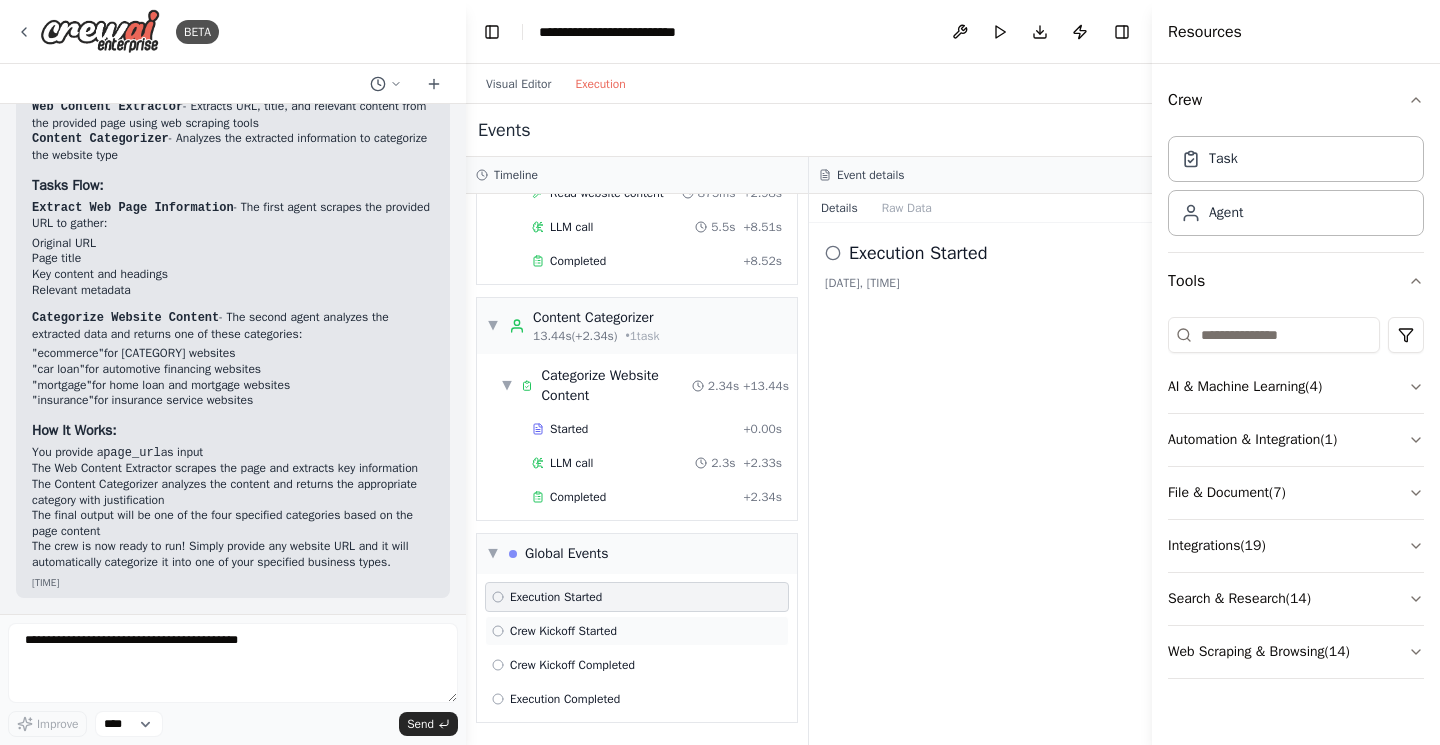 click on "Crew Kickoff Started" at bounding box center (637, 631) 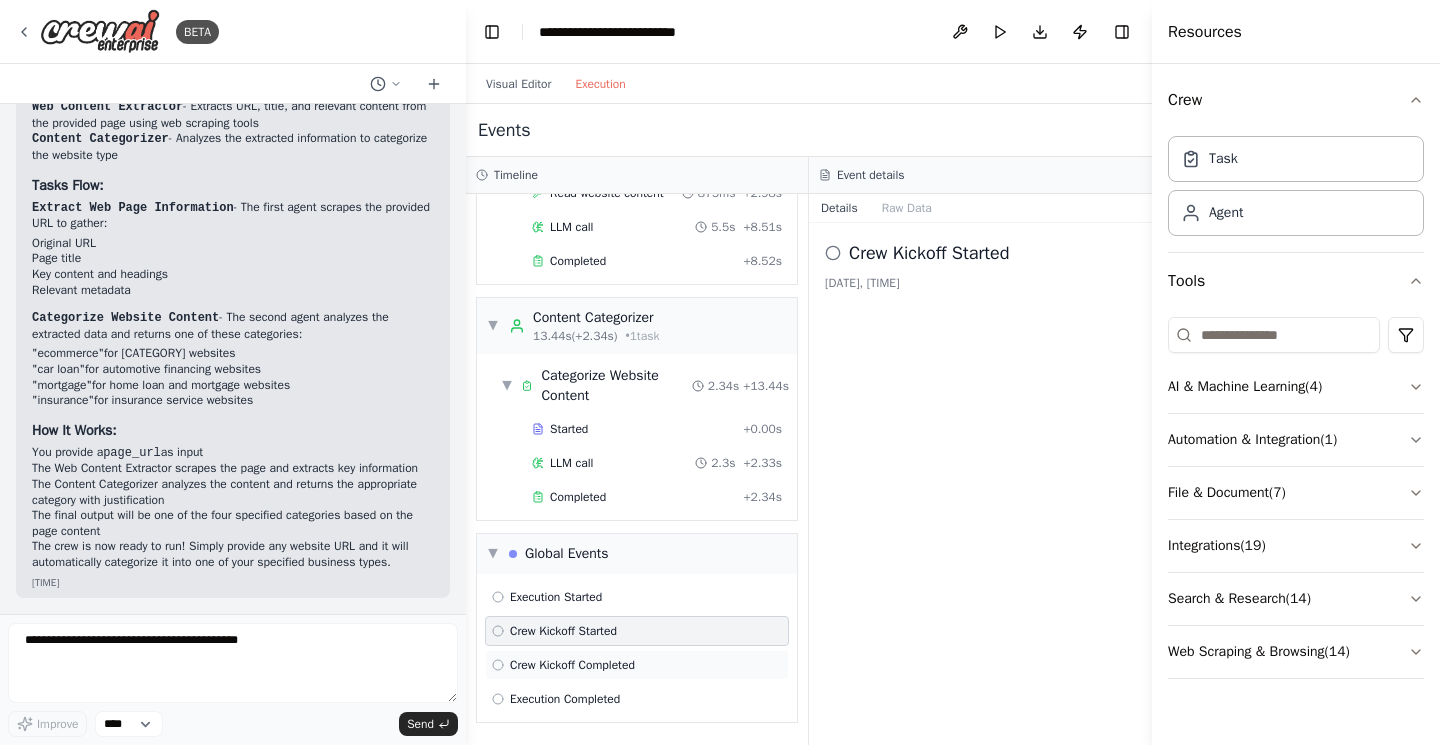 click on "Crew Kickoff Completed" at bounding box center (572, 665) 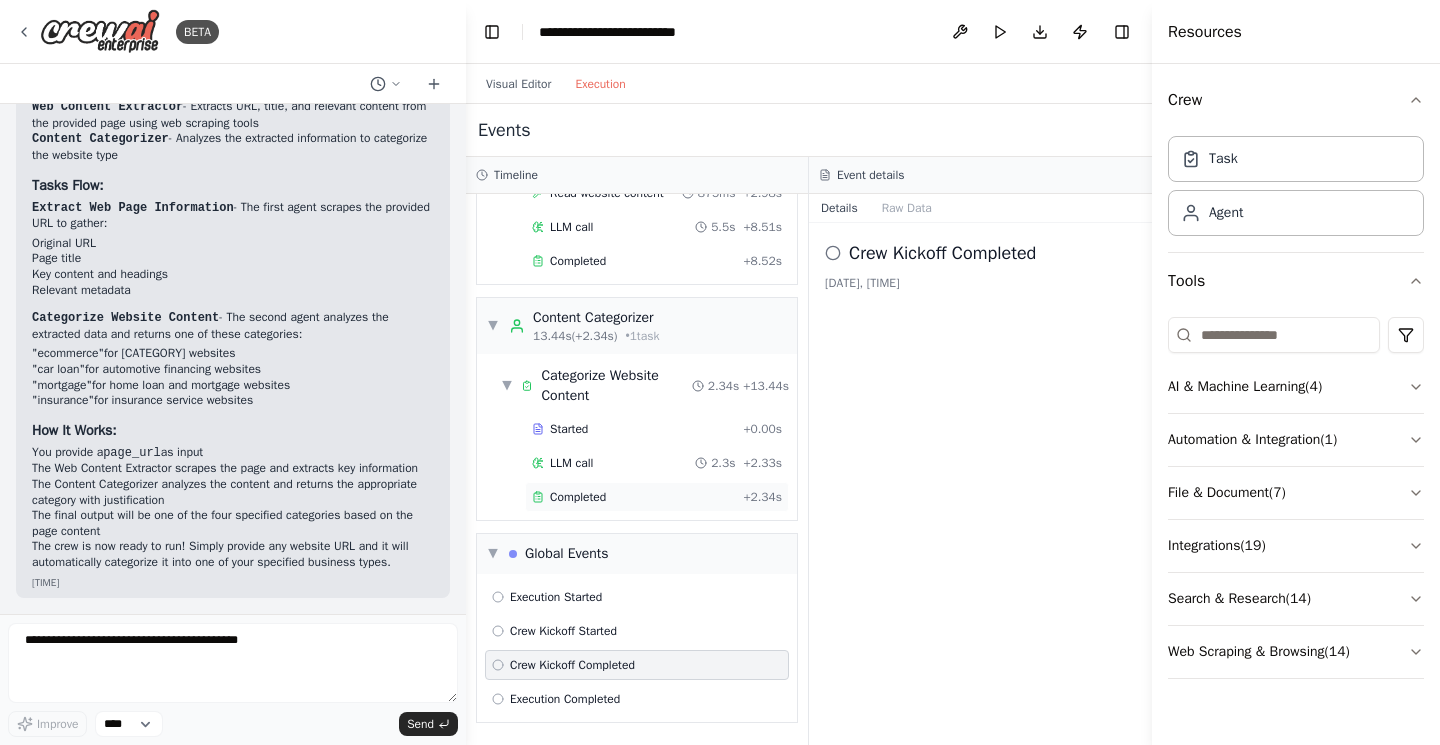 click on "Completed + 2.34s" at bounding box center [657, 497] 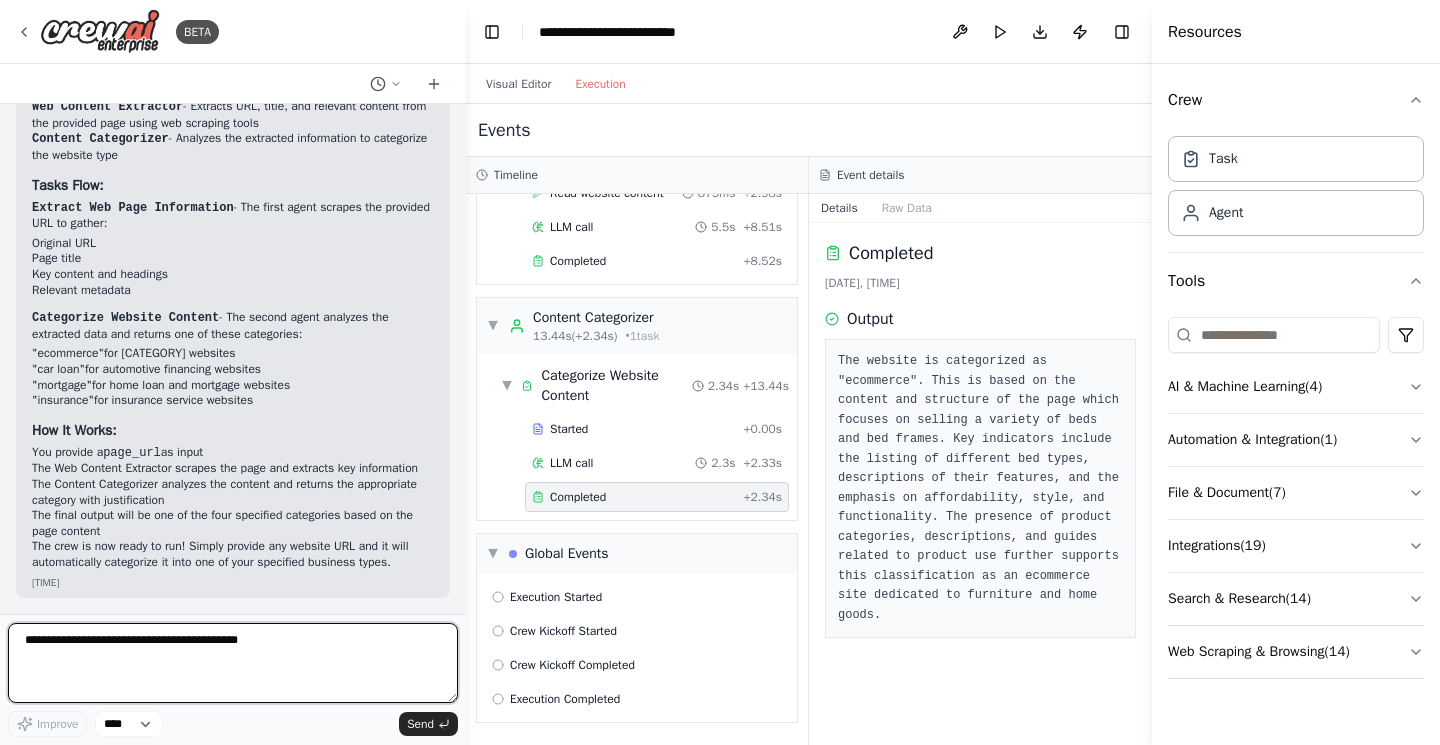 click at bounding box center (233, 663) 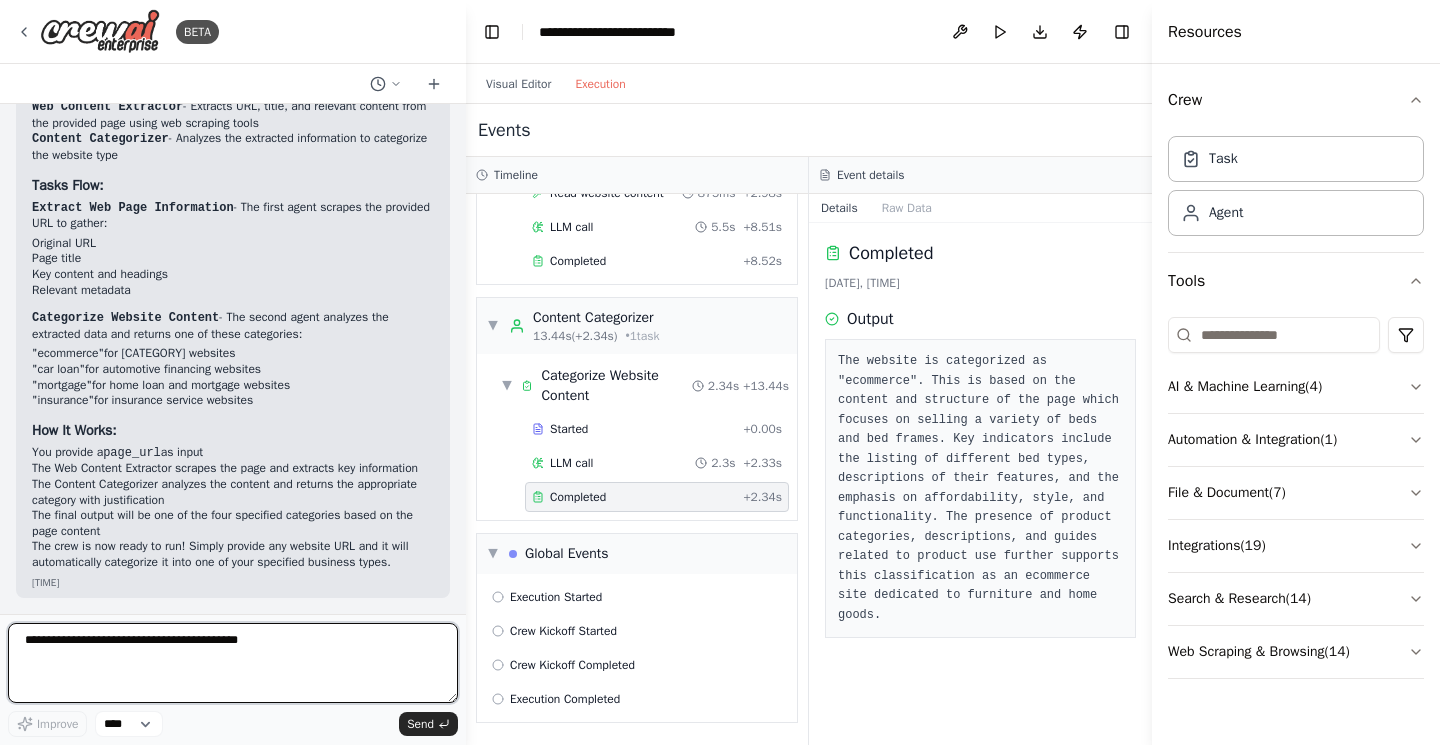click at bounding box center [233, 663] 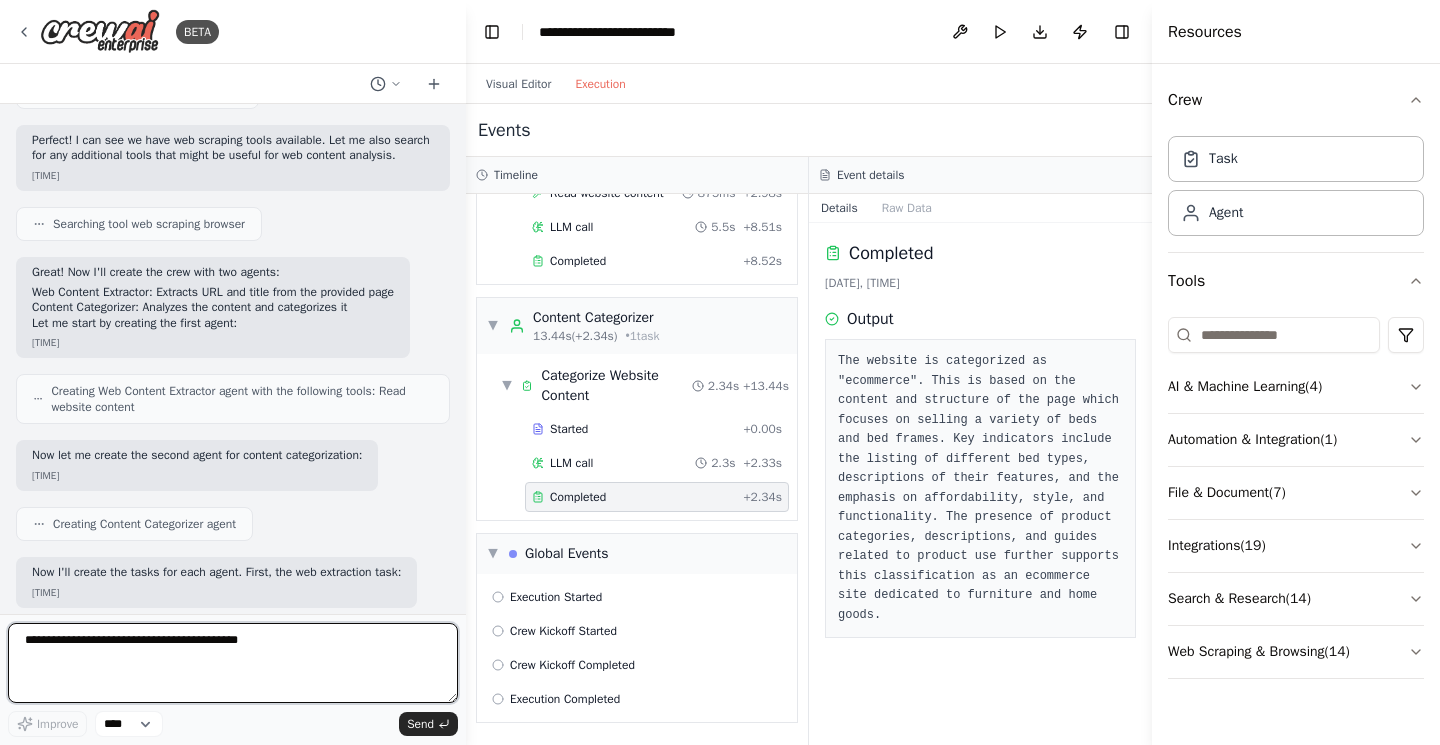 scroll, scrollTop: 0, scrollLeft: 0, axis: both 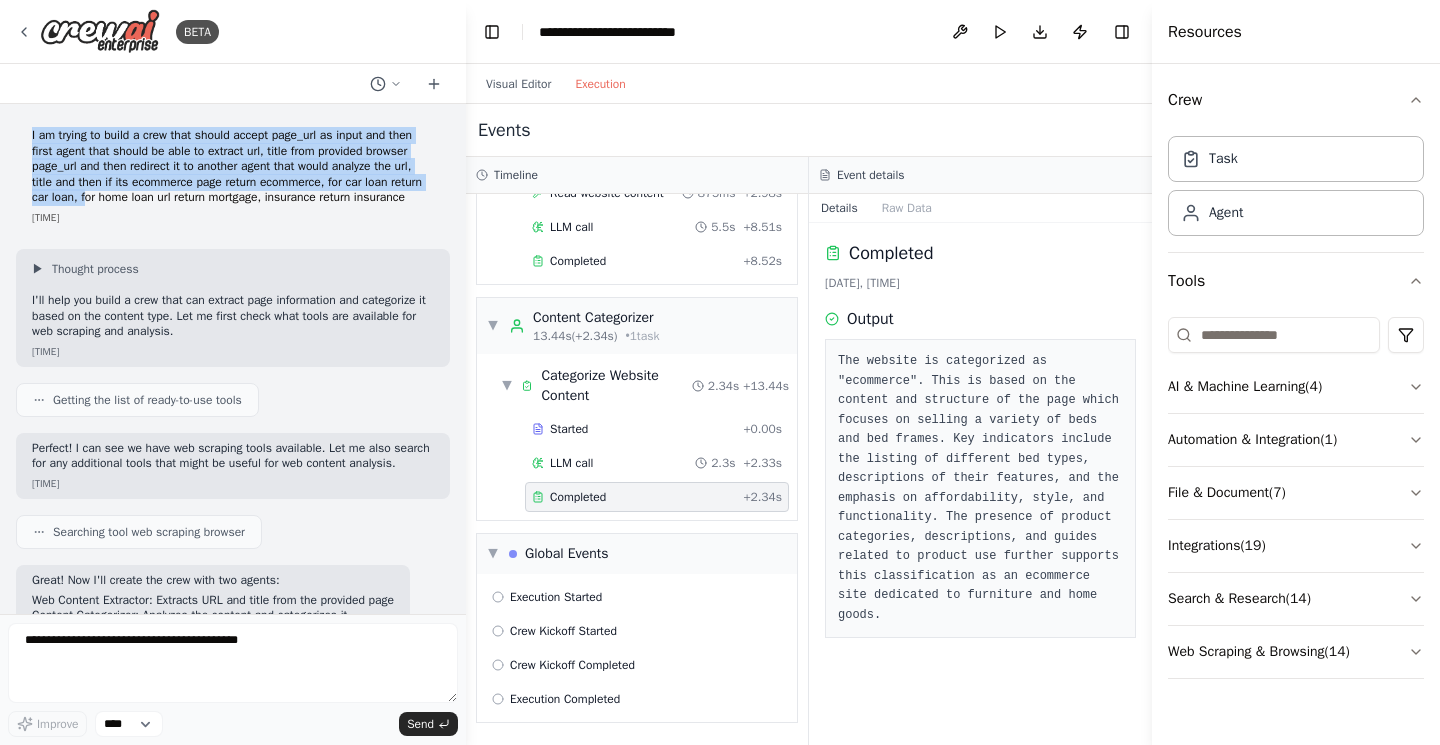 drag, startPoint x: 267, startPoint y: 205, endPoint x: 30, endPoint y: 135, distance: 247.12143 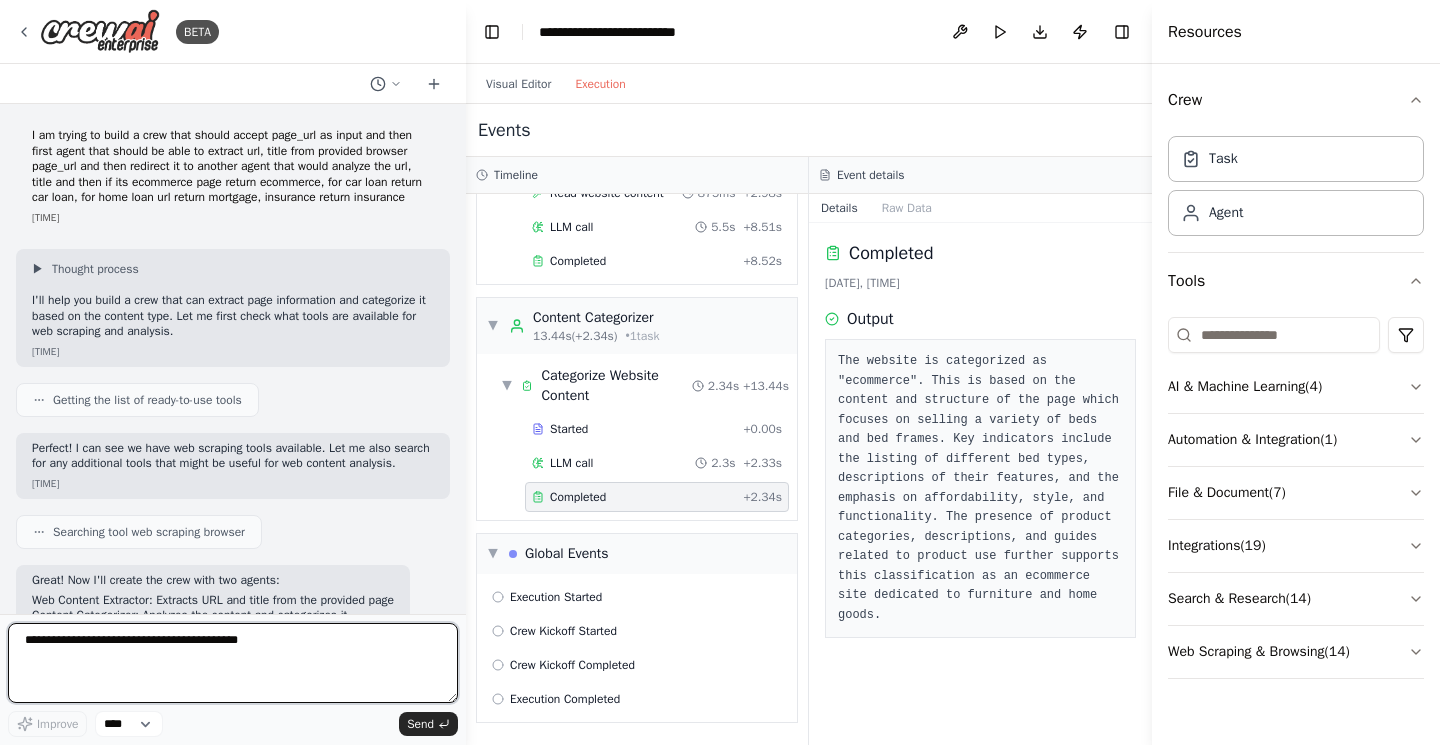 click at bounding box center [233, 663] 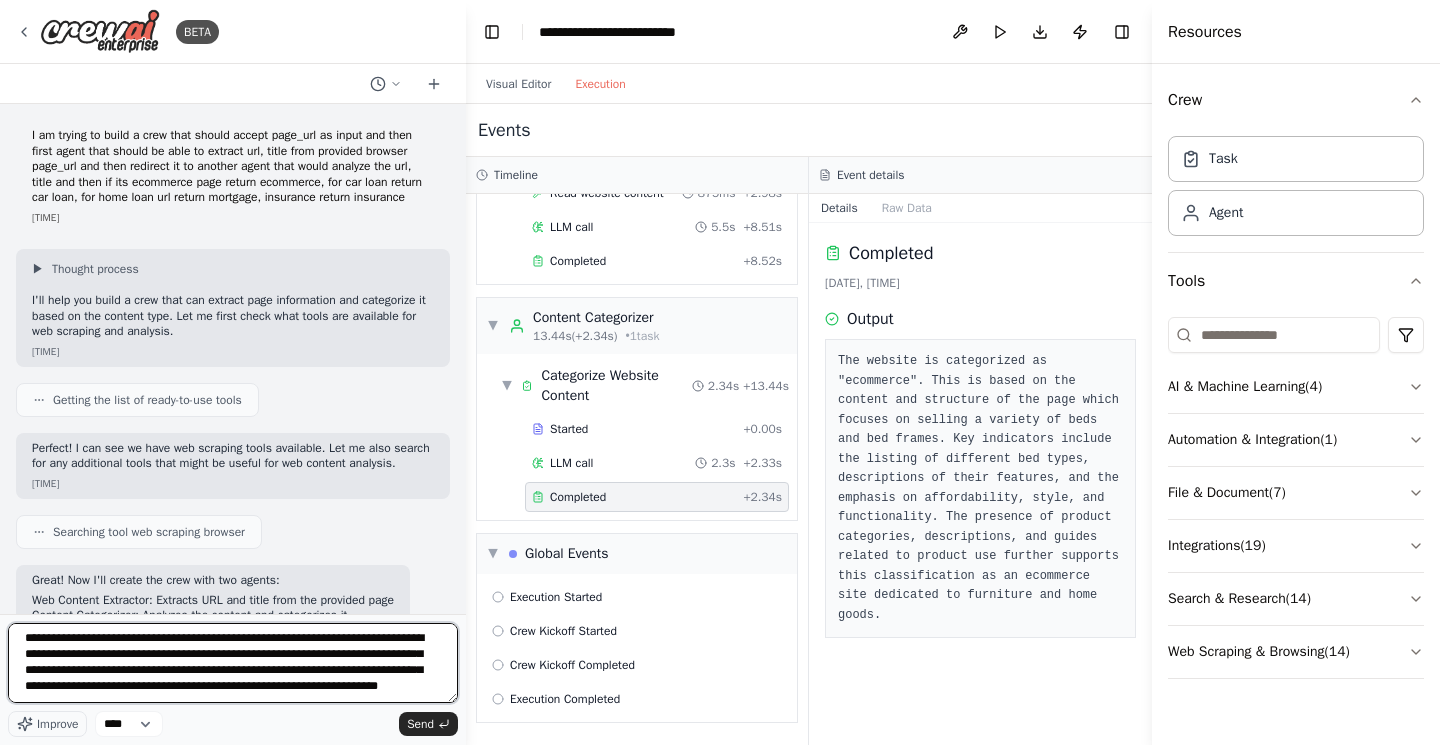 scroll, scrollTop: 0, scrollLeft: 0, axis: both 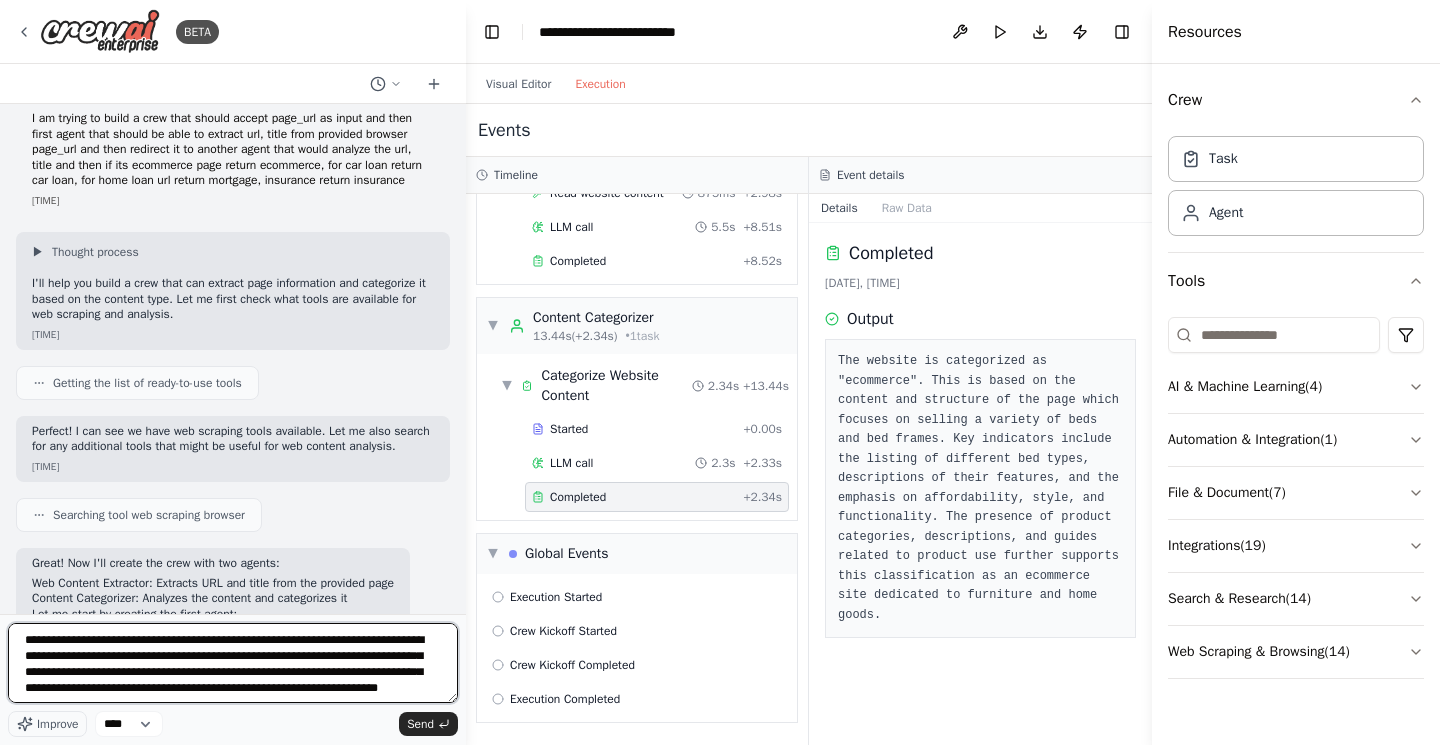 type on "**********" 